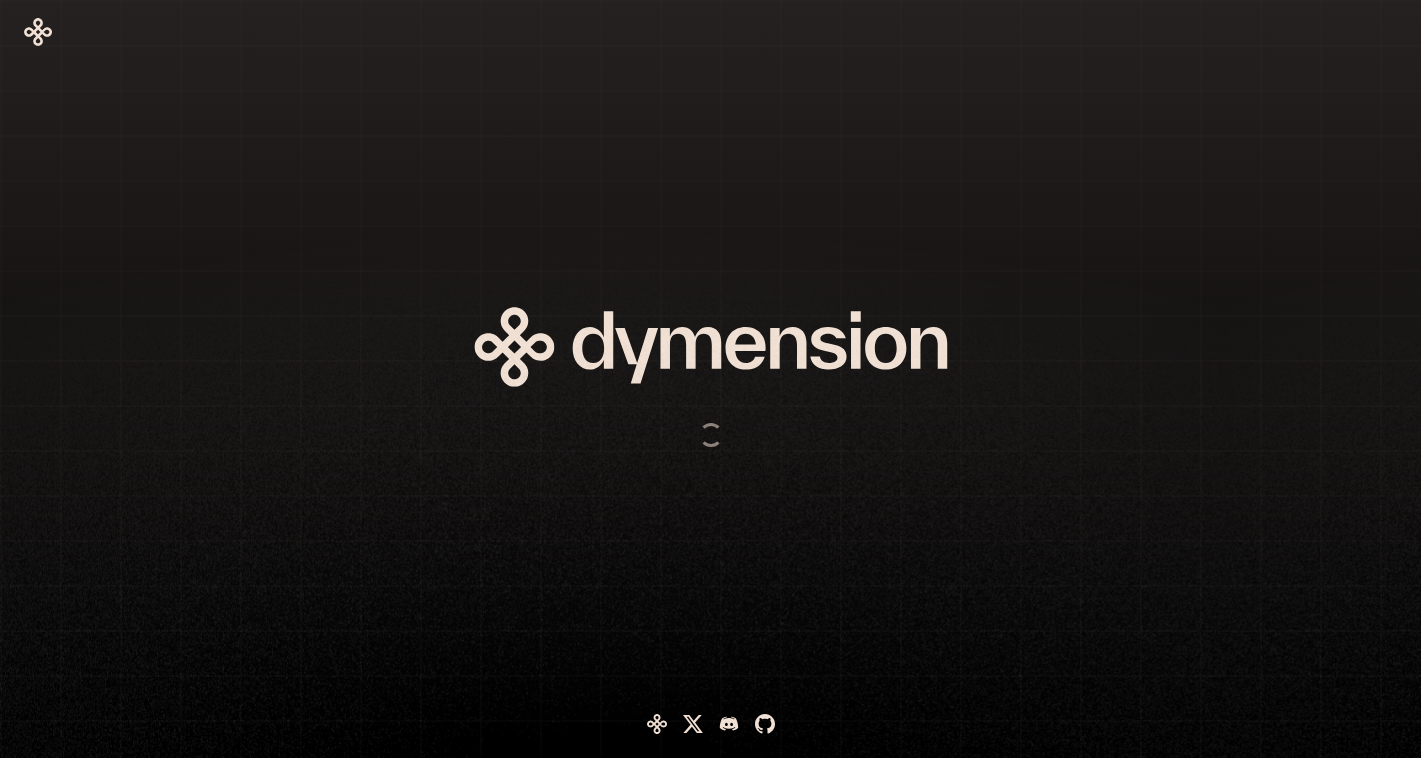 scroll, scrollTop: 0, scrollLeft: 0, axis: both 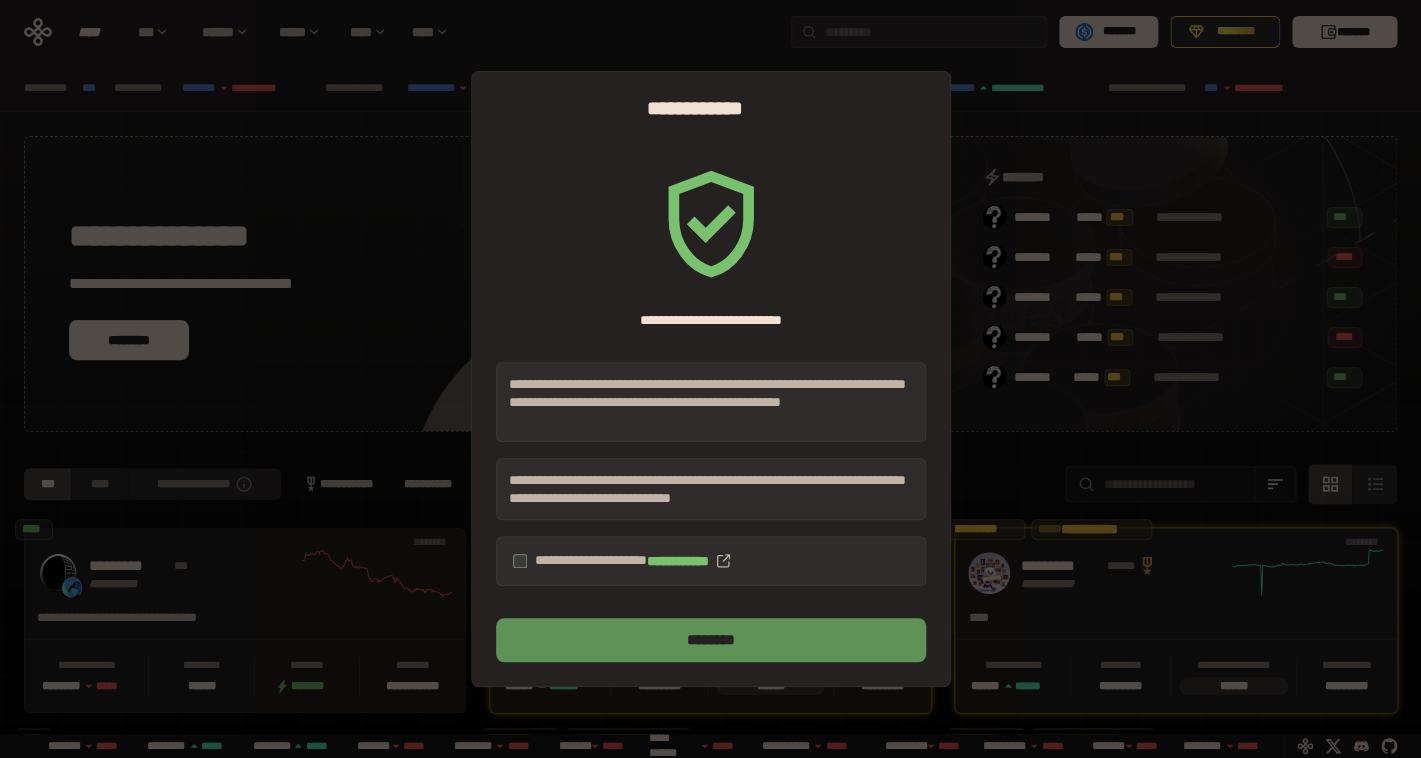 click on "********" at bounding box center [711, 640] 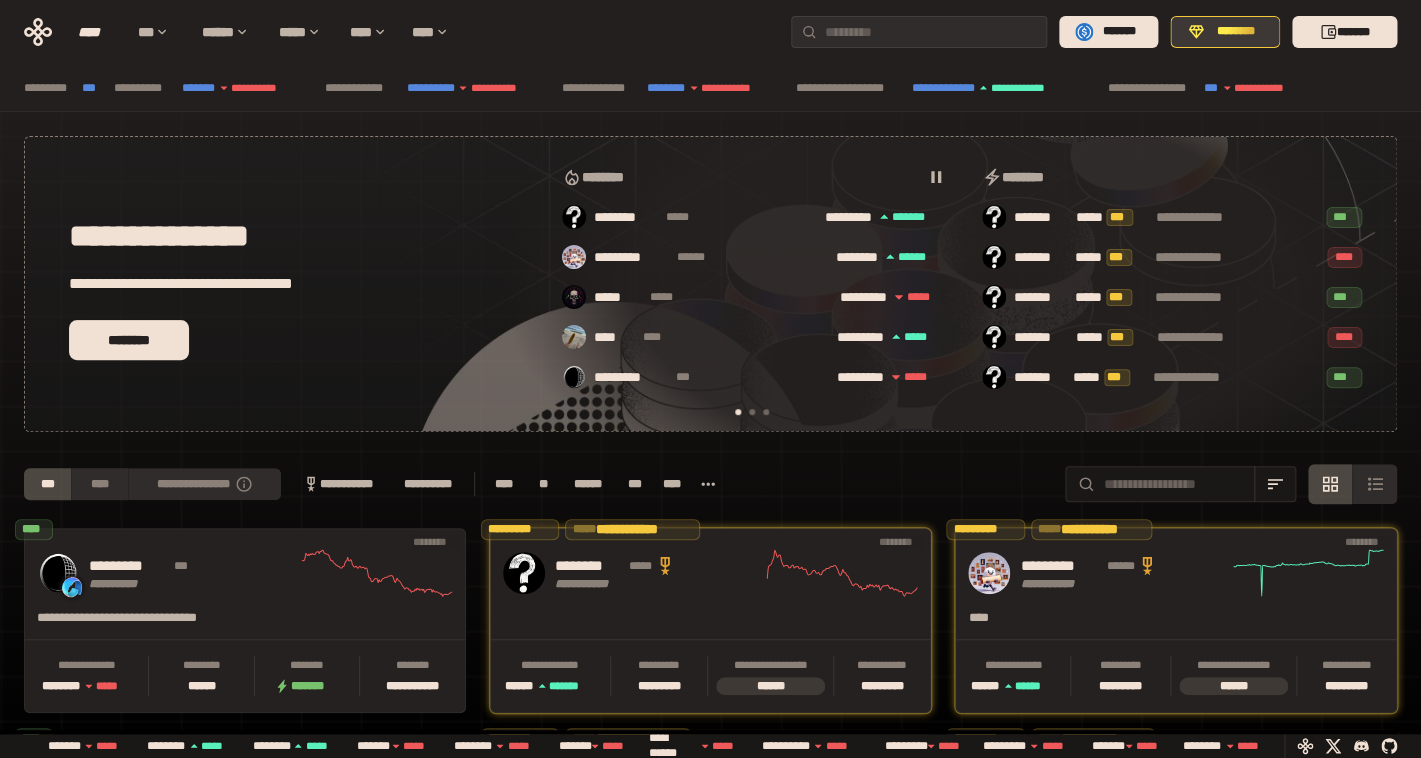 click on "********" at bounding box center (1236, 32) 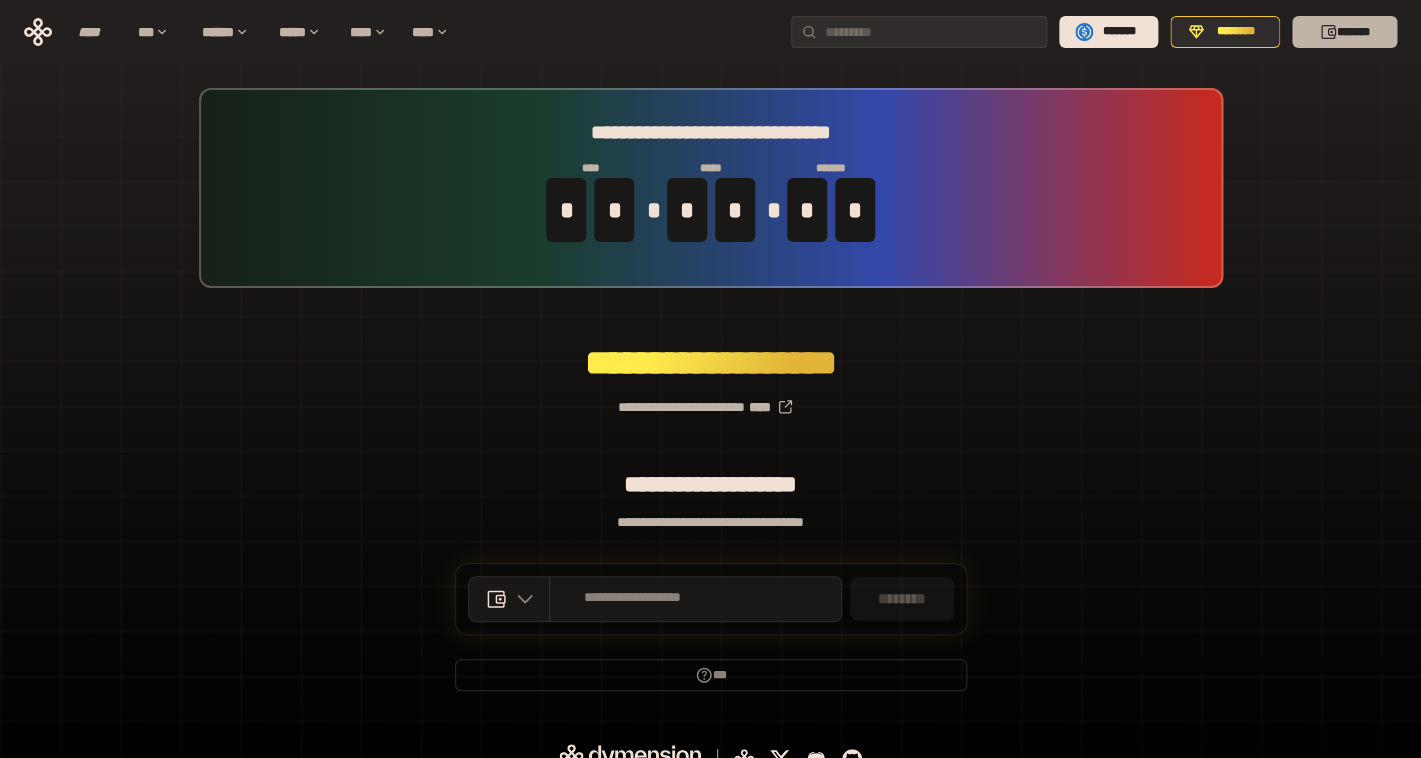 click on "*******" at bounding box center [1344, 32] 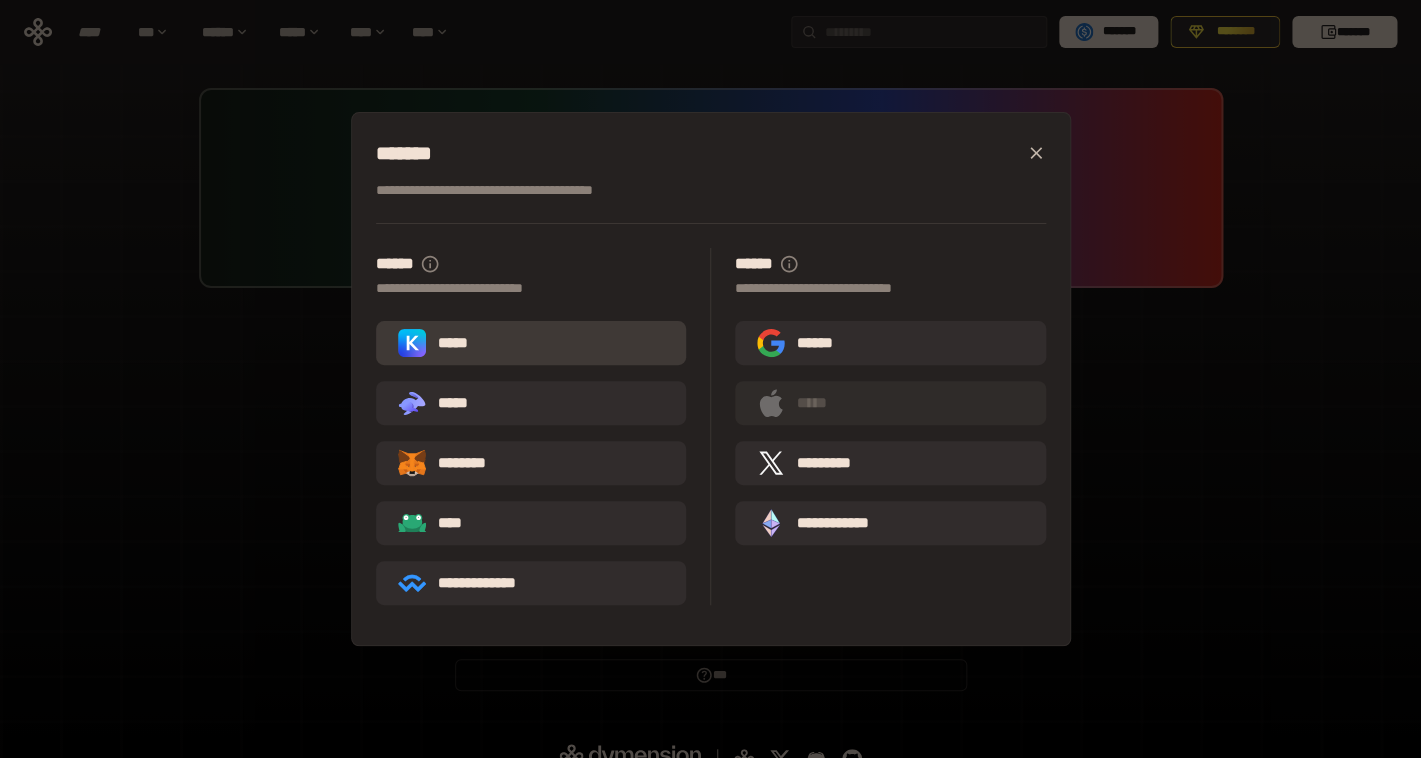 click on "*****" at bounding box center [531, 343] 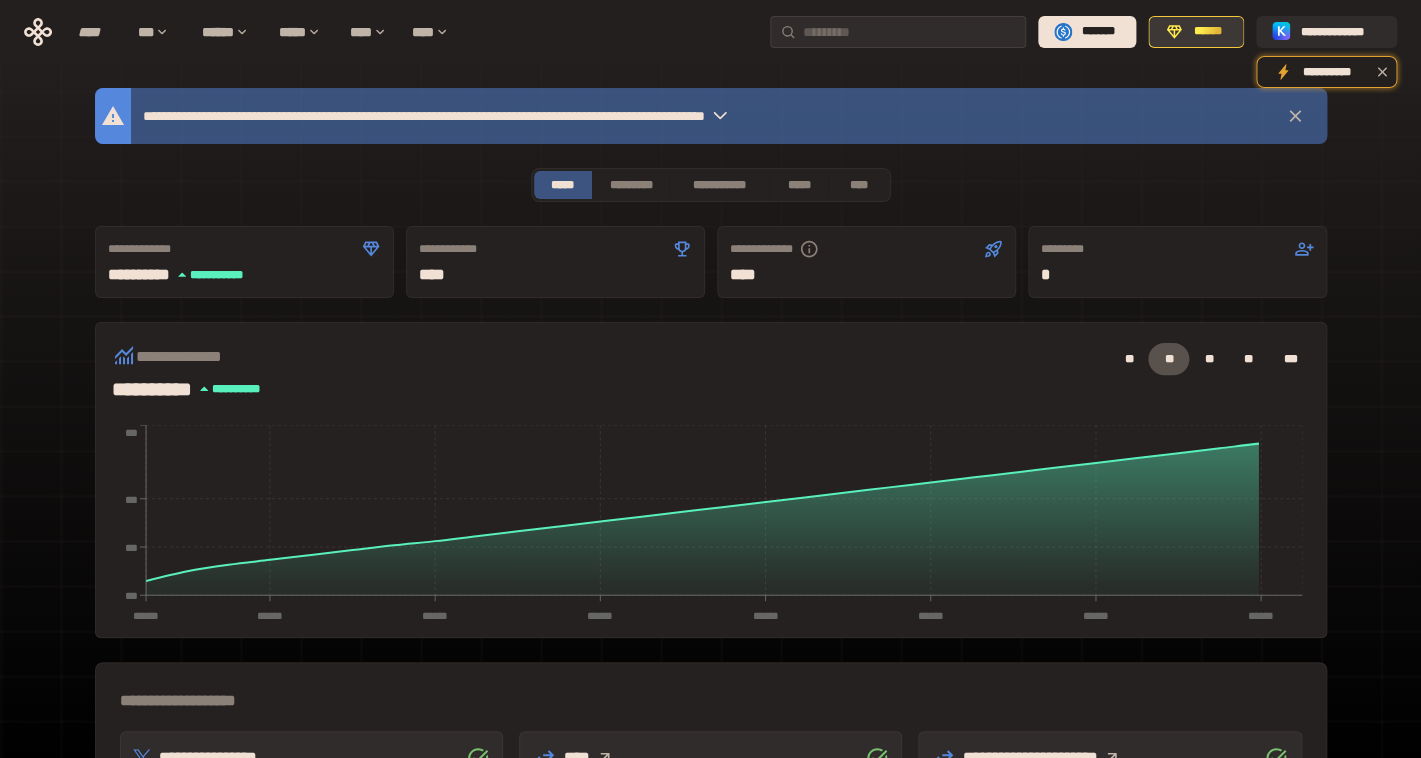 click on "******" at bounding box center [1207, 32] 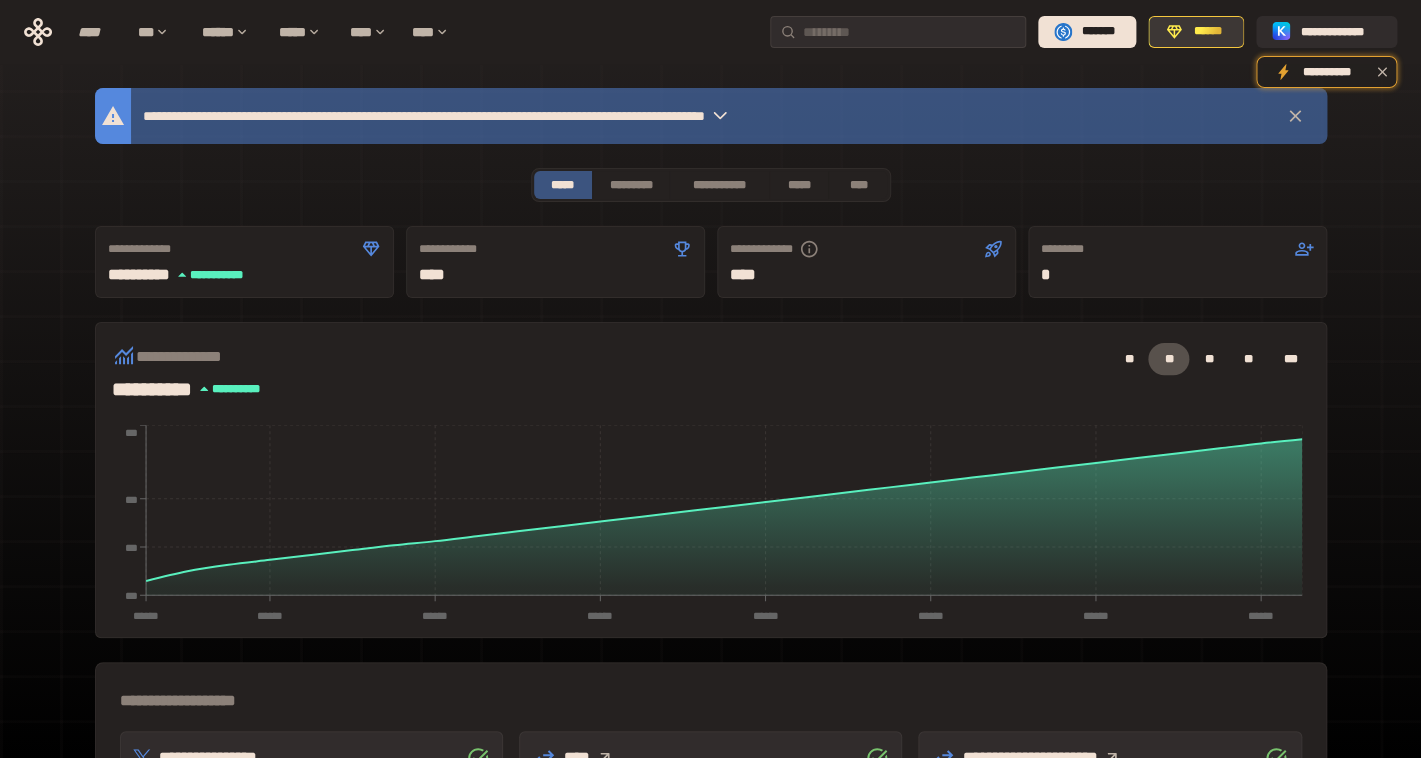 click on "******" at bounding box center (1207, 32) 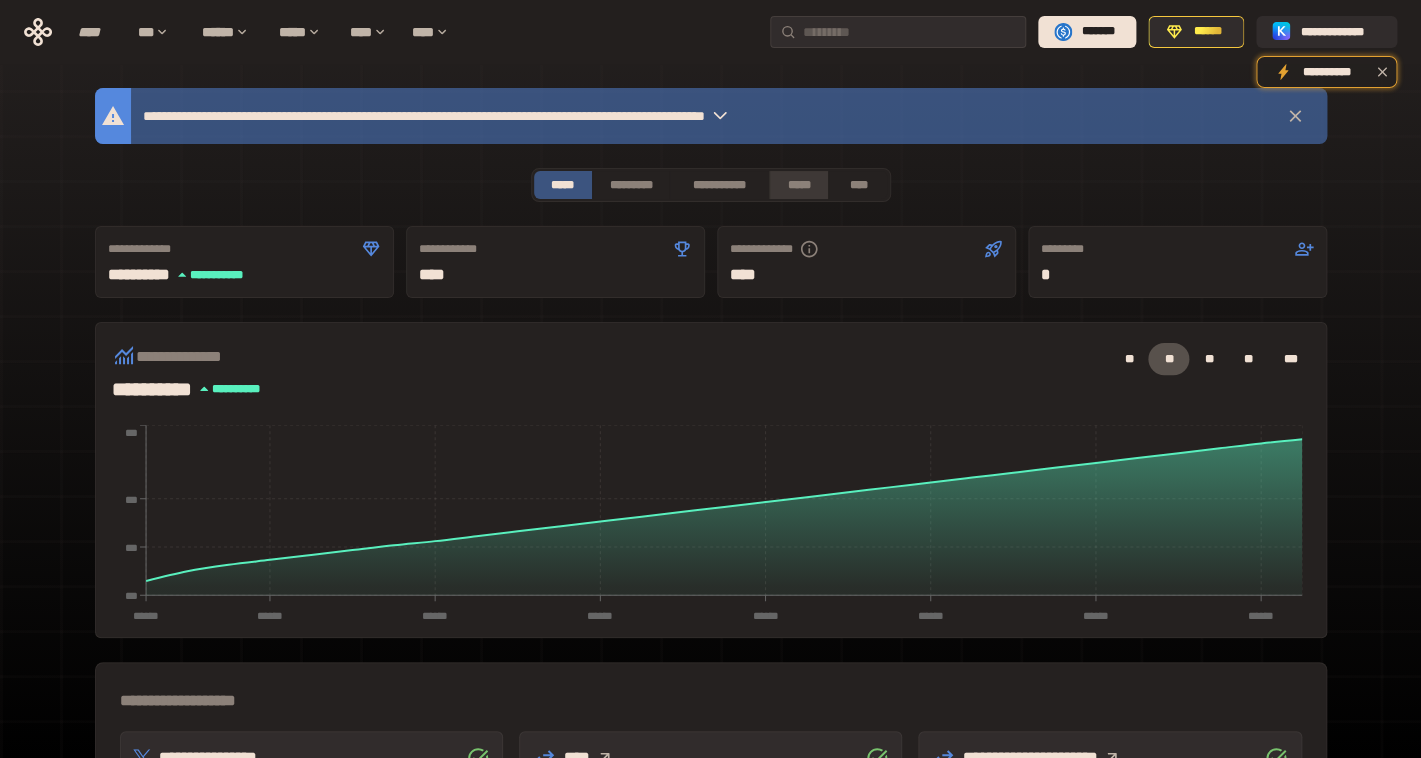click on "*****" at bounding box center (798, 185) 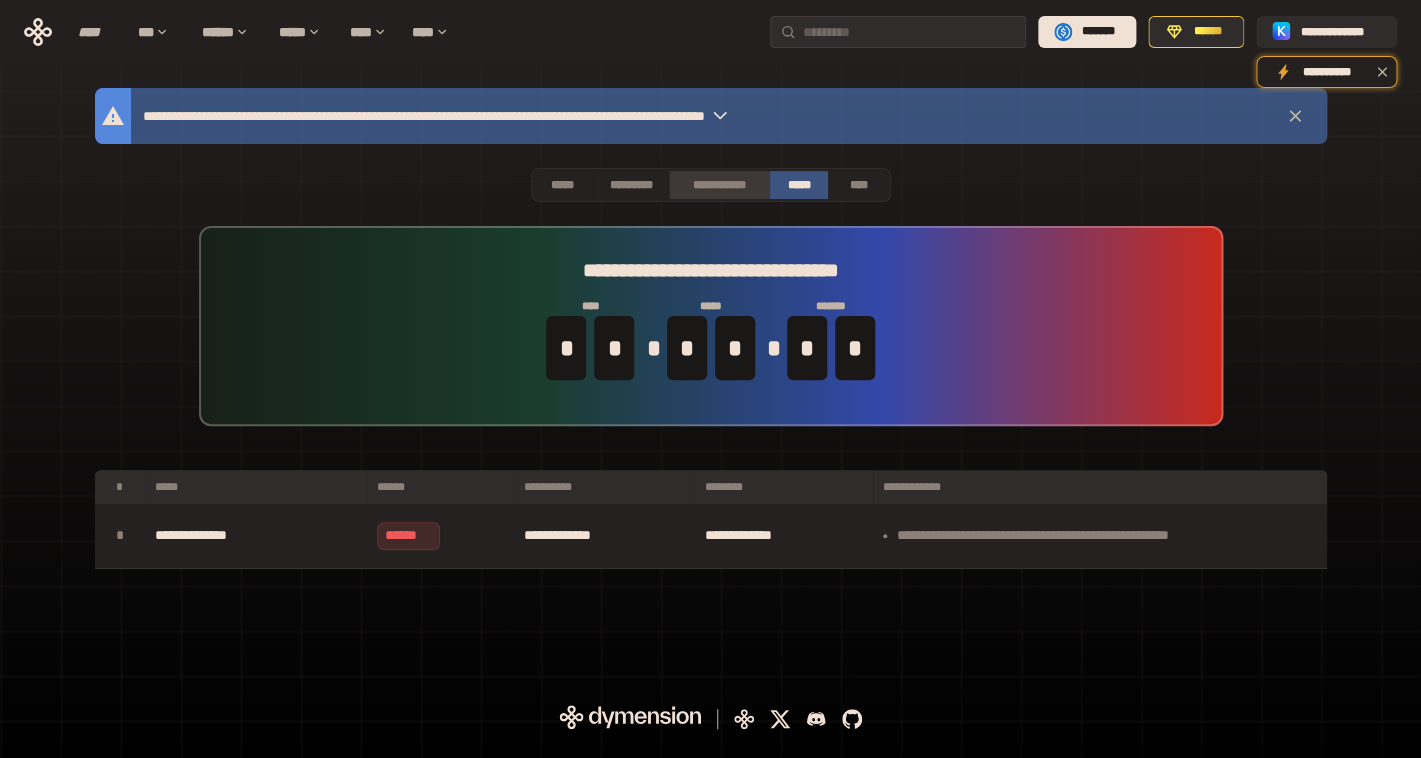 click on "**********" at bounding box center (718, 185) 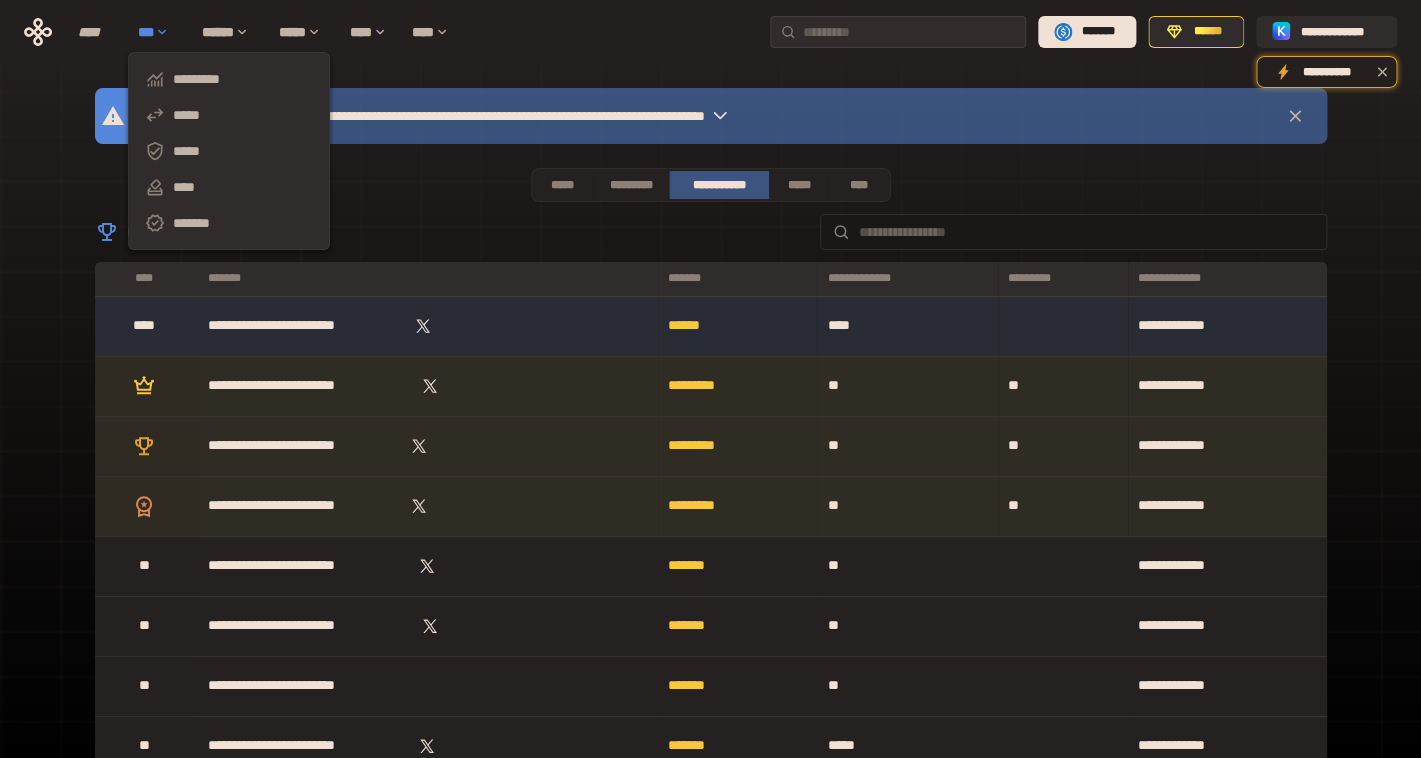 click on "***" at bounding box center (160, 32) 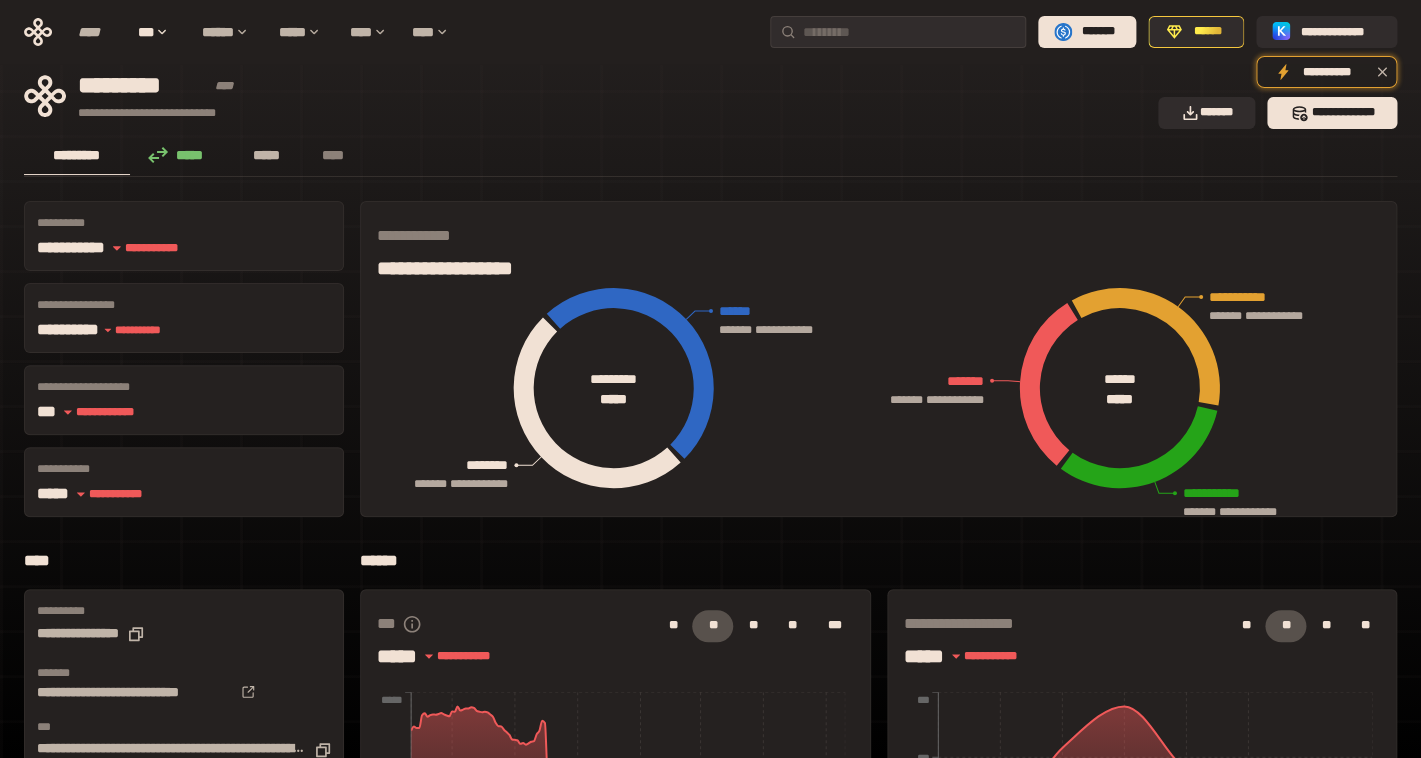 click on "*****" at bounding box center [267, 155] 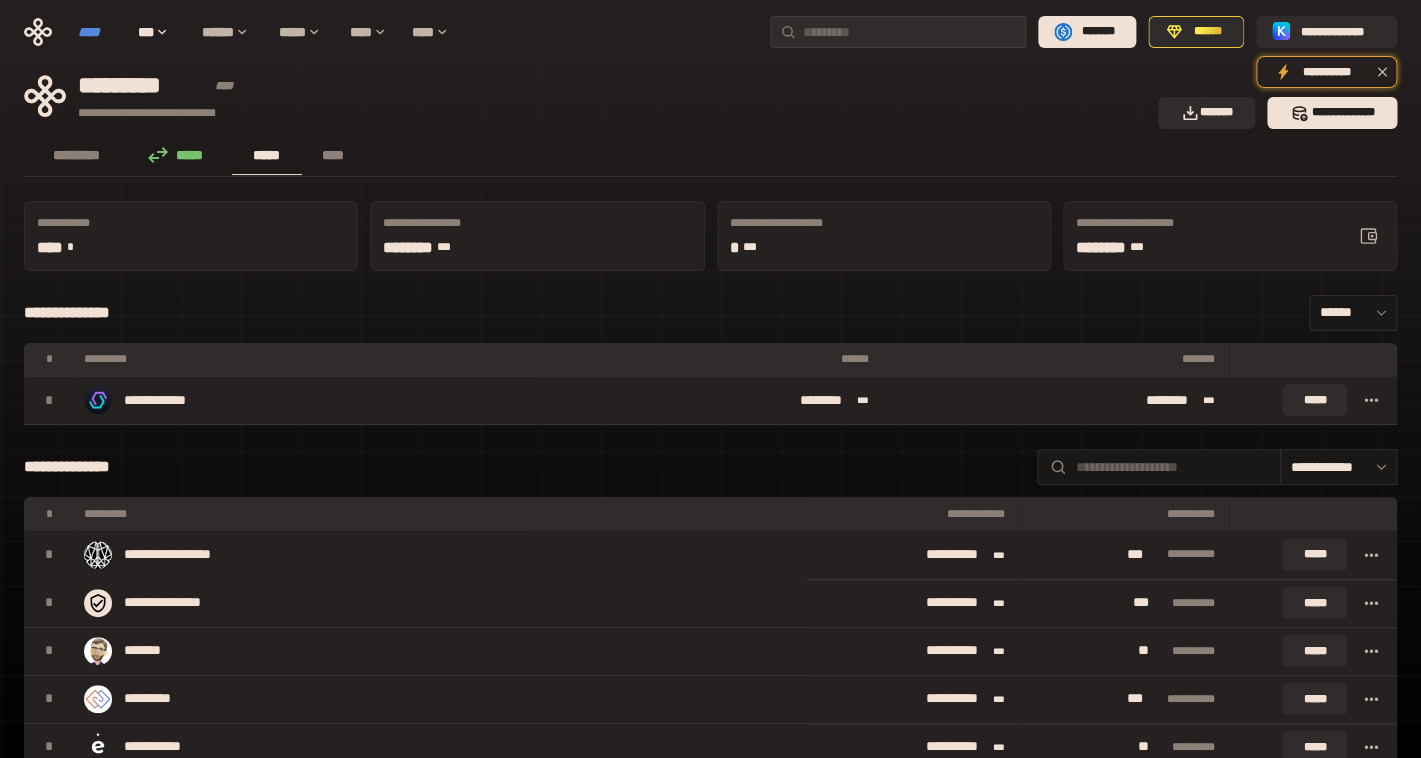 click on "****" at bounding box center [98, 32] 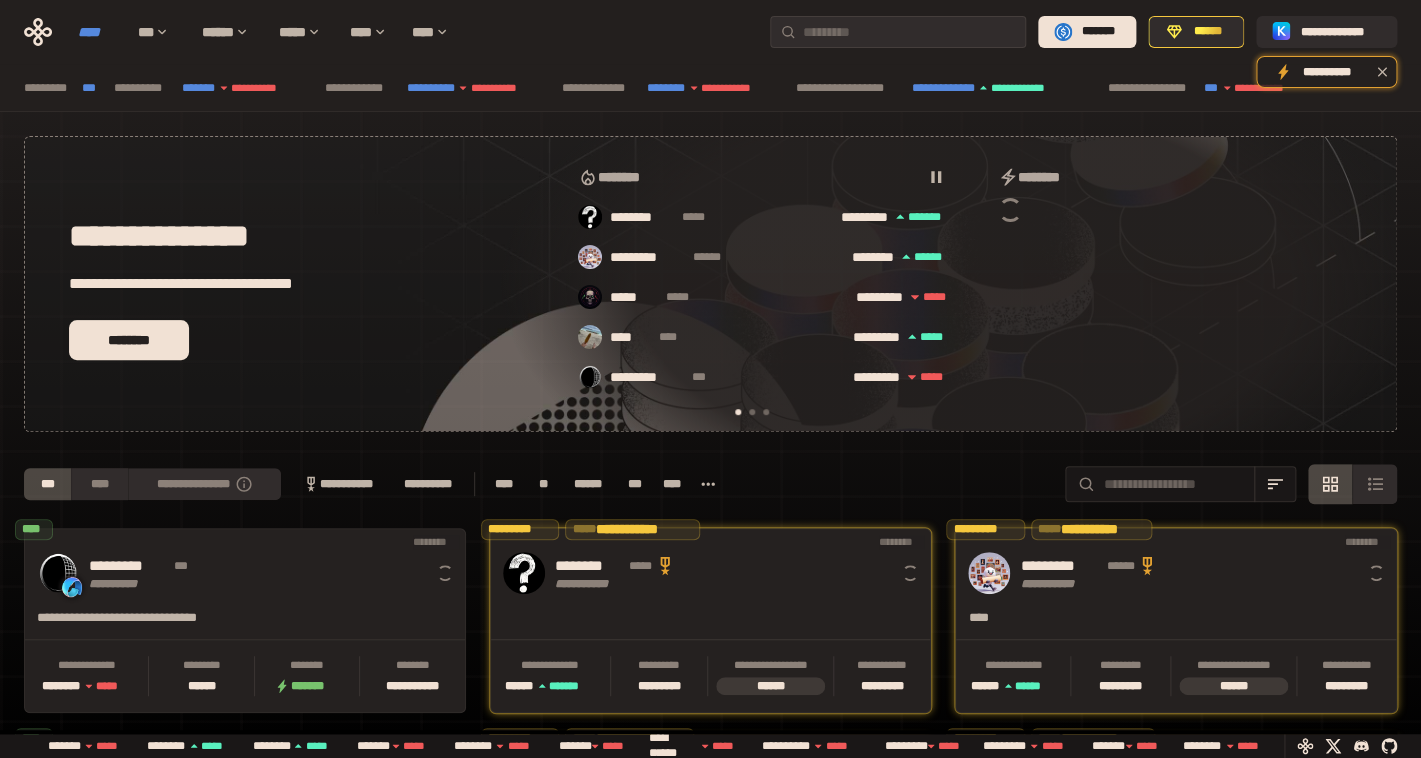 scroll, scrollTop: 0, scrollLeft: 16, axis: horizontal 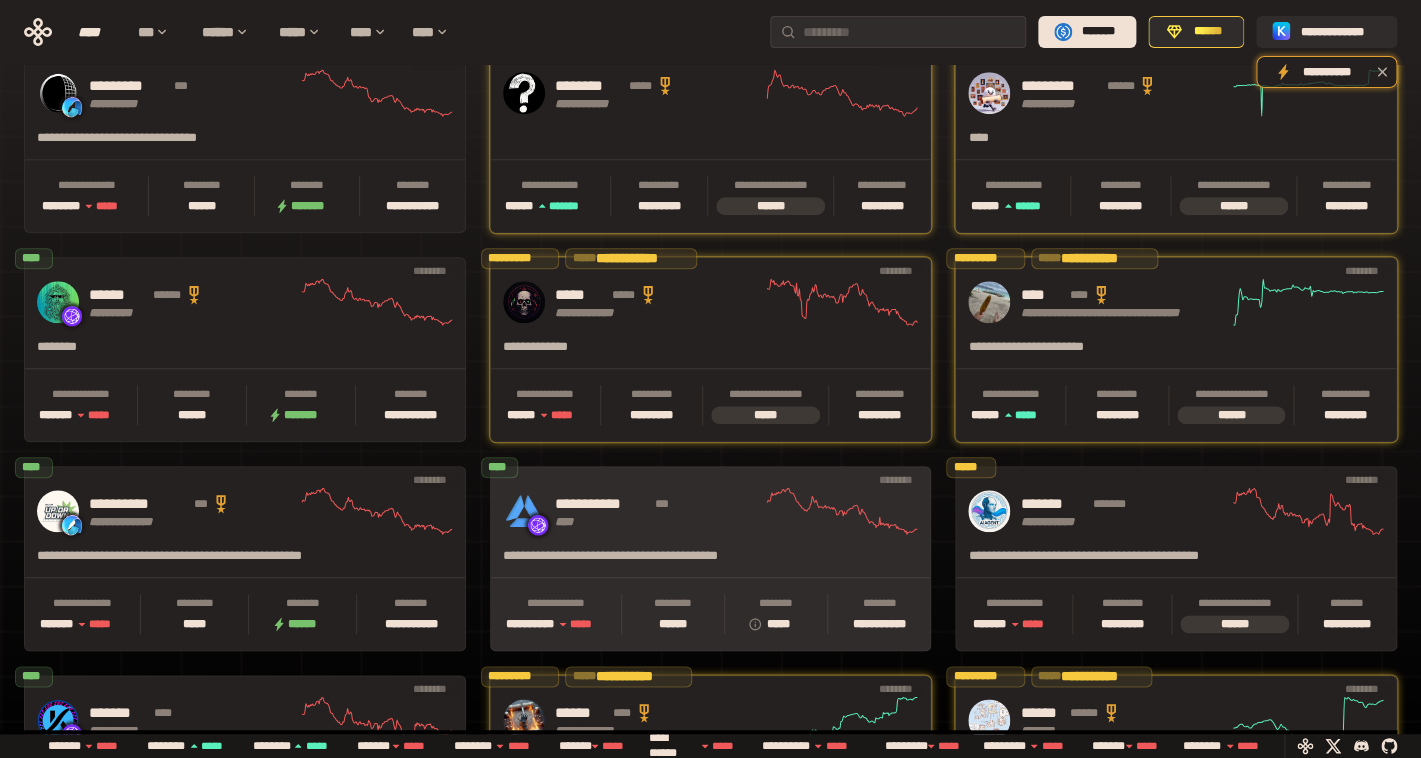 click on "**********" at bounding box center (659, 511) 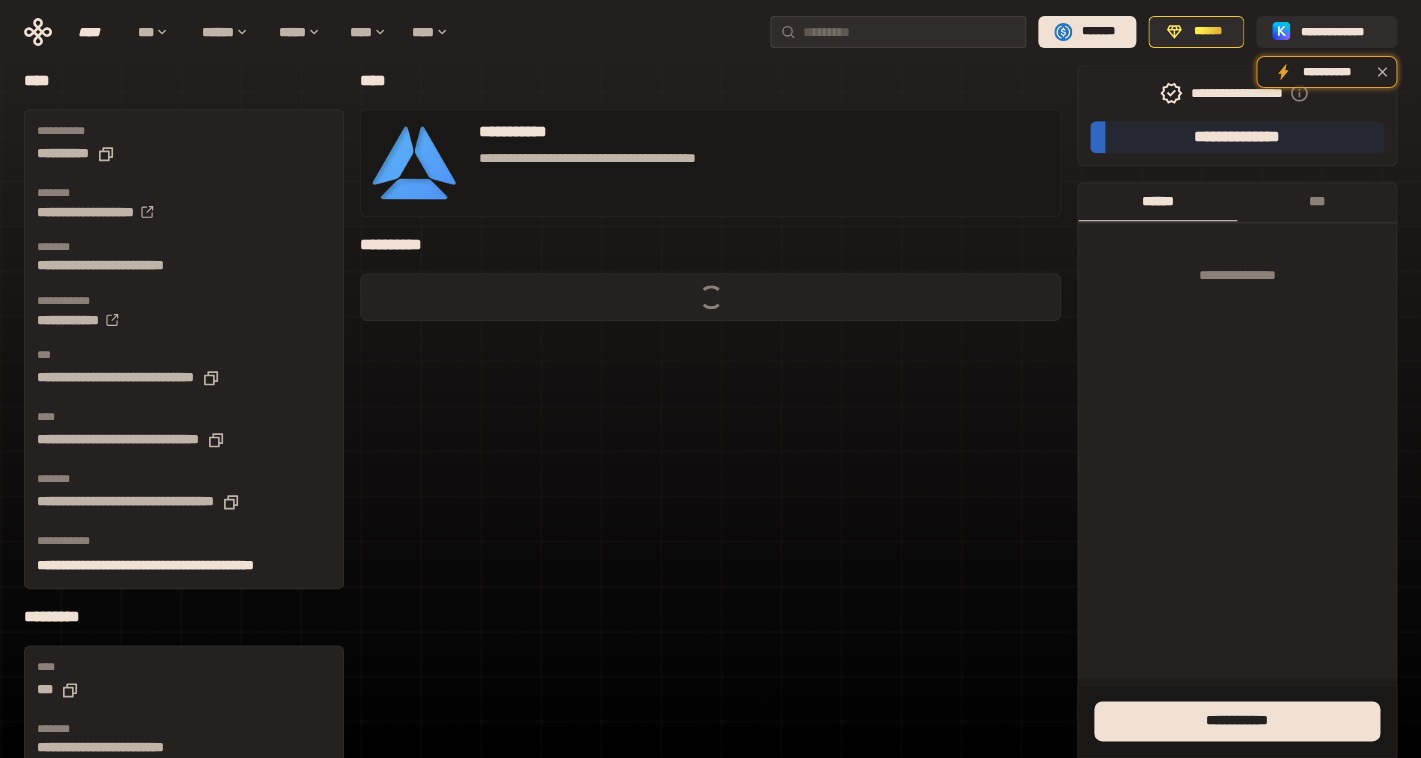 scroll, scrollTop: 0, scrollLeft: 0, axis: both 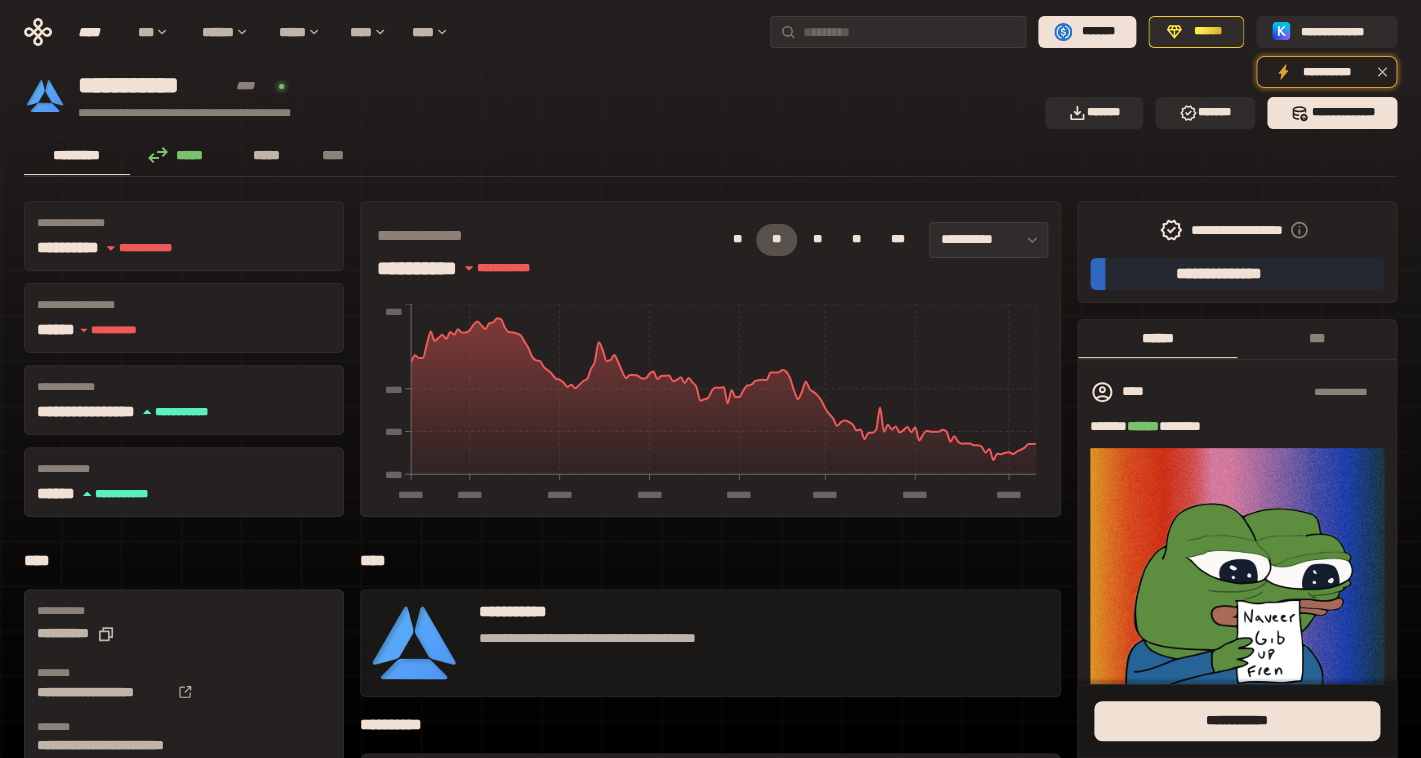 click on "*****" at bounding box center [267, 155] 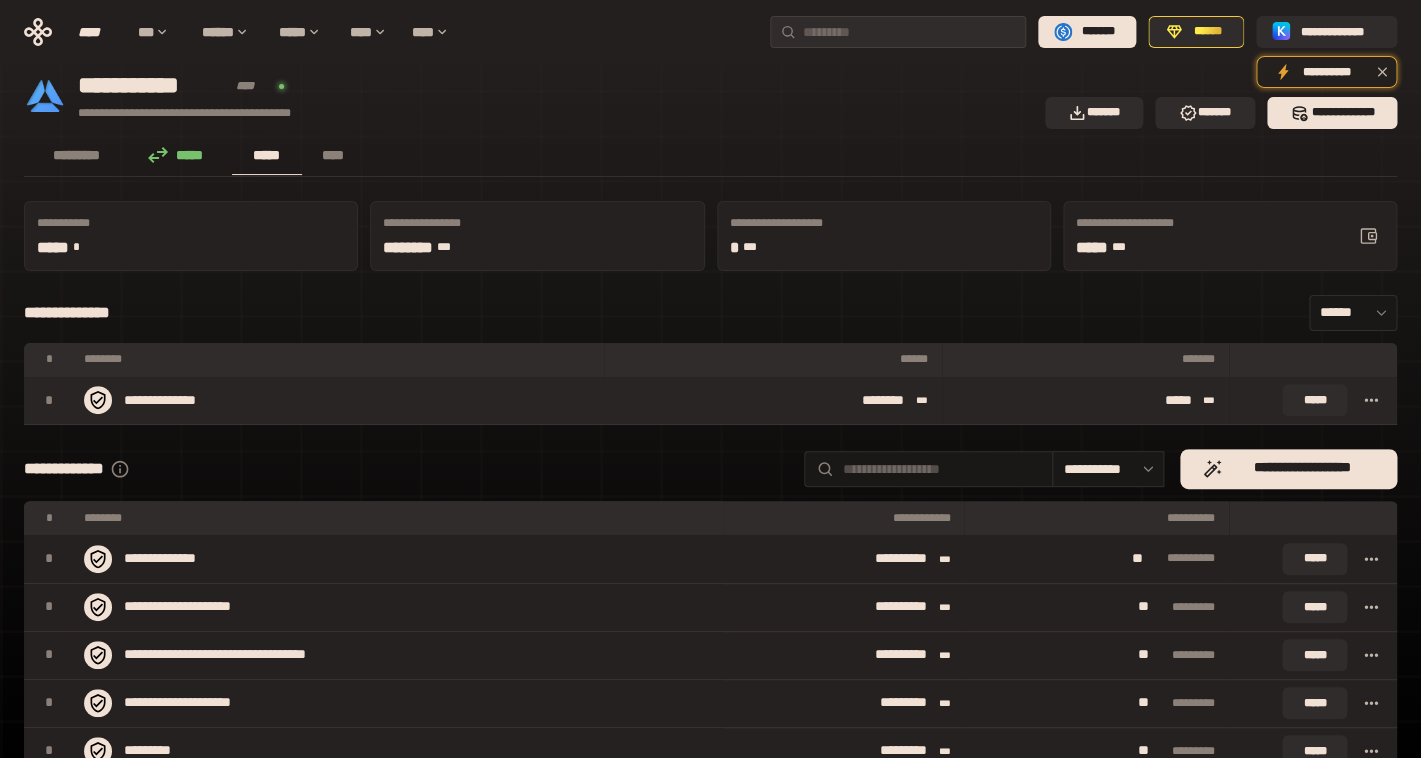 click 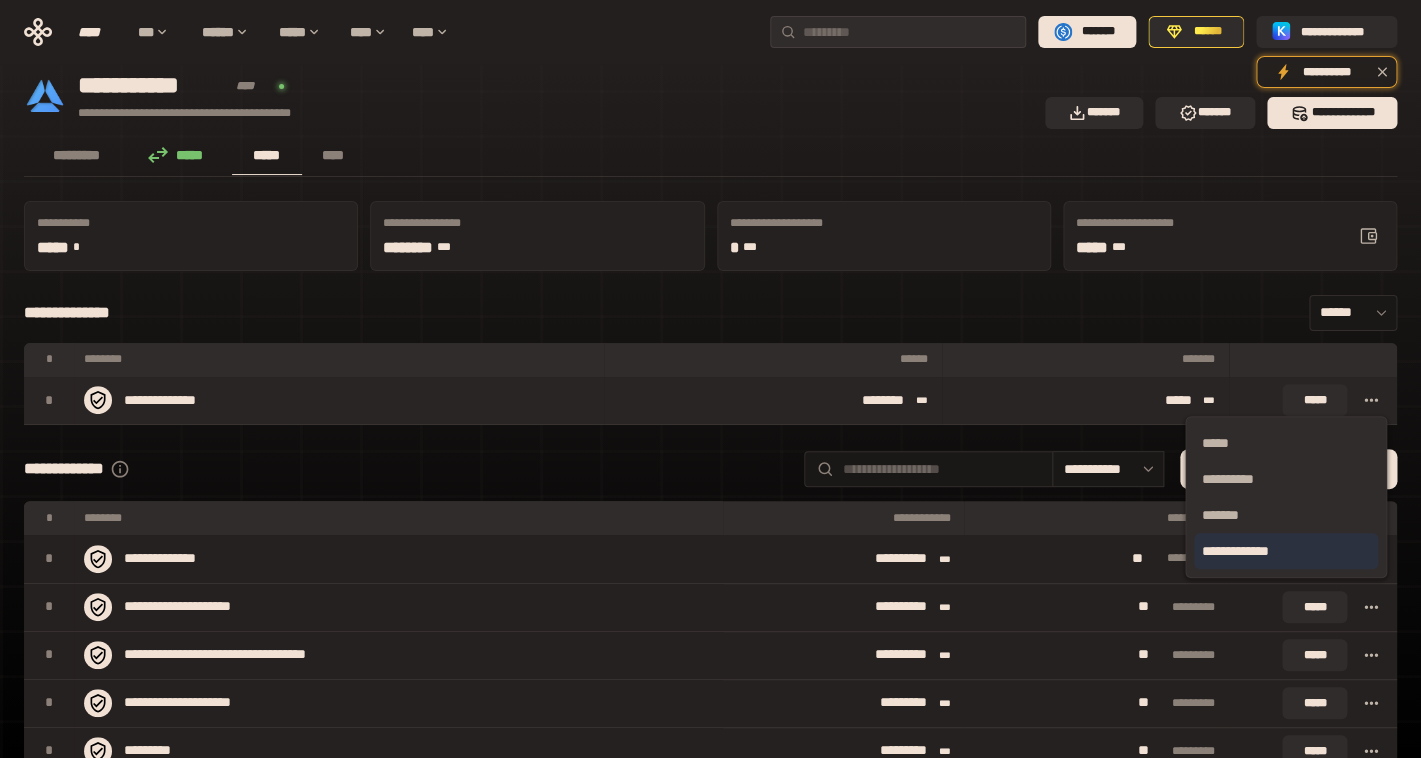 click on "**********" at bounding box center [1286, 551] 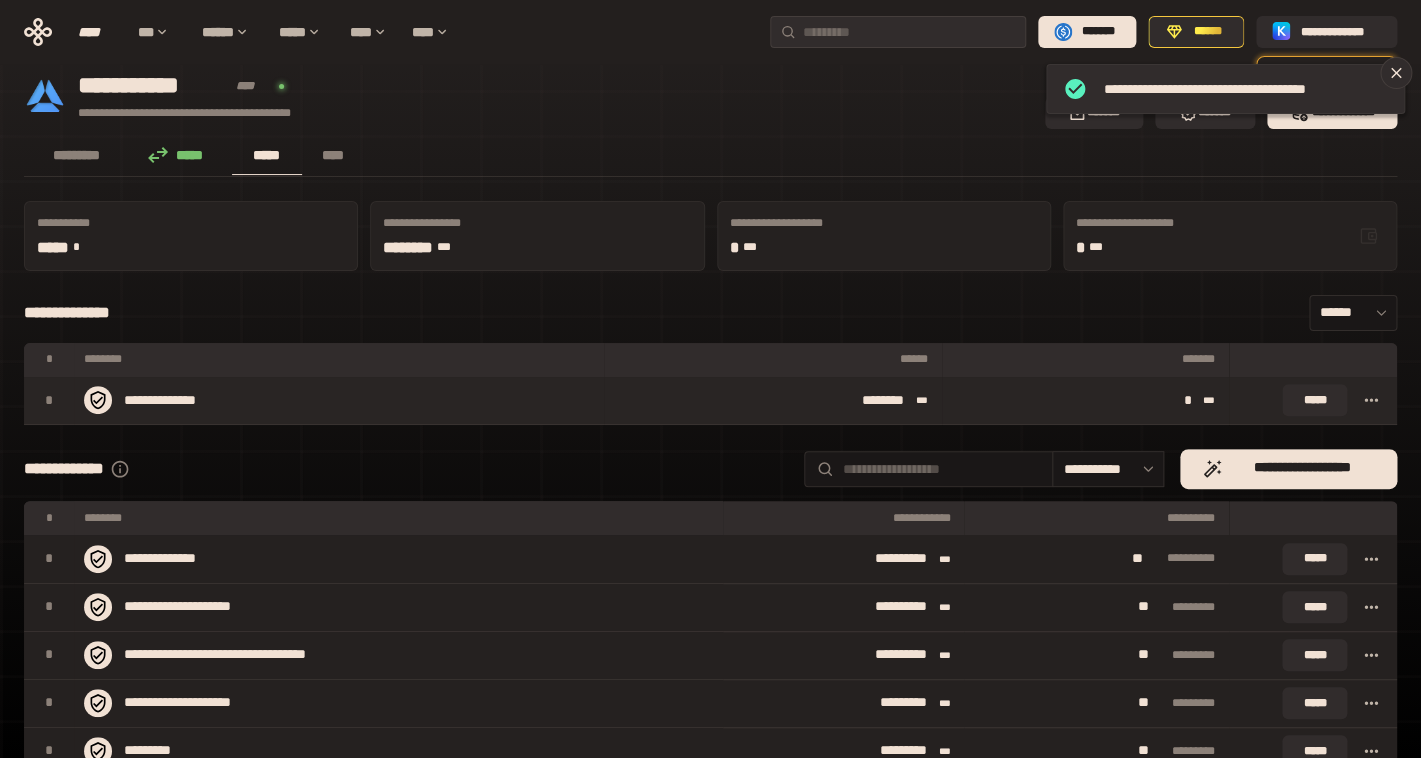 click 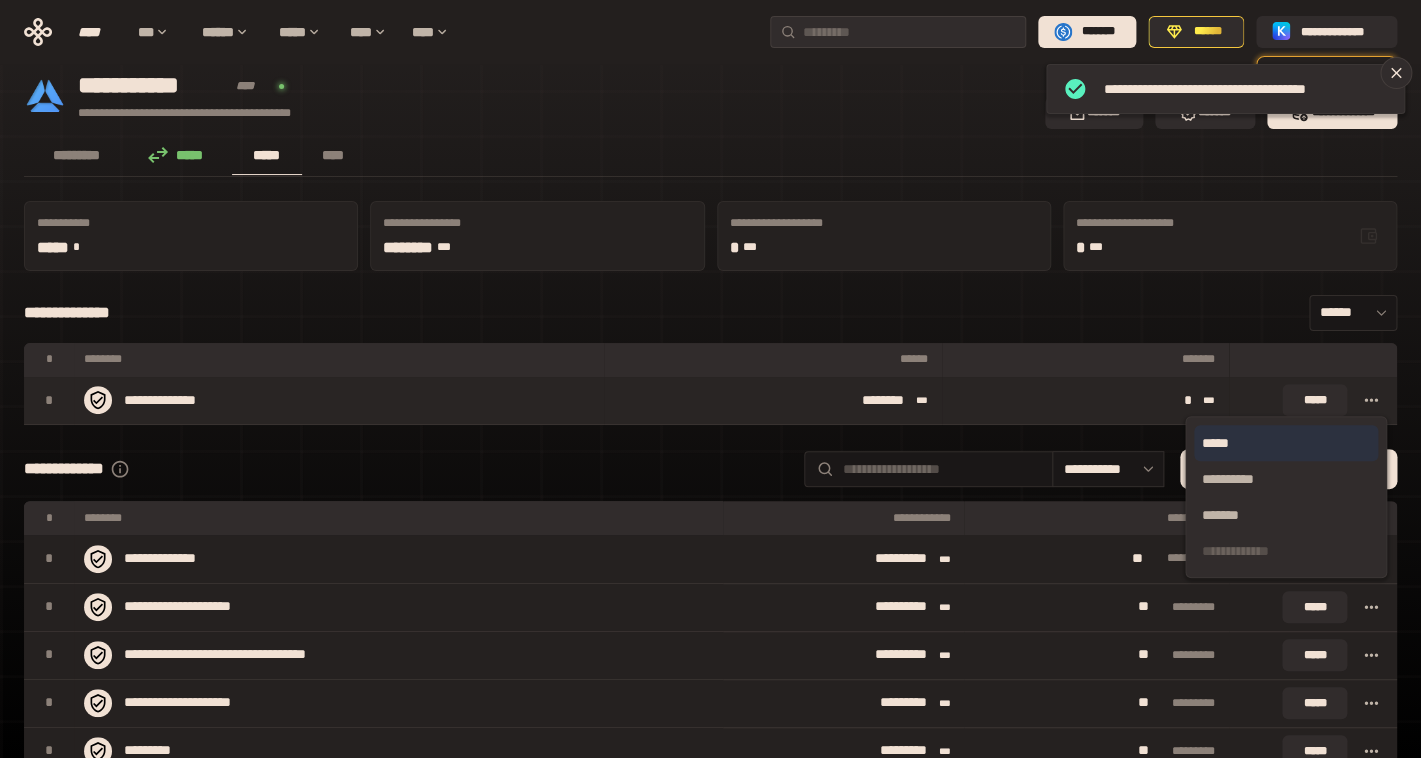 click on "*****" at bounding box center [1286, 443] 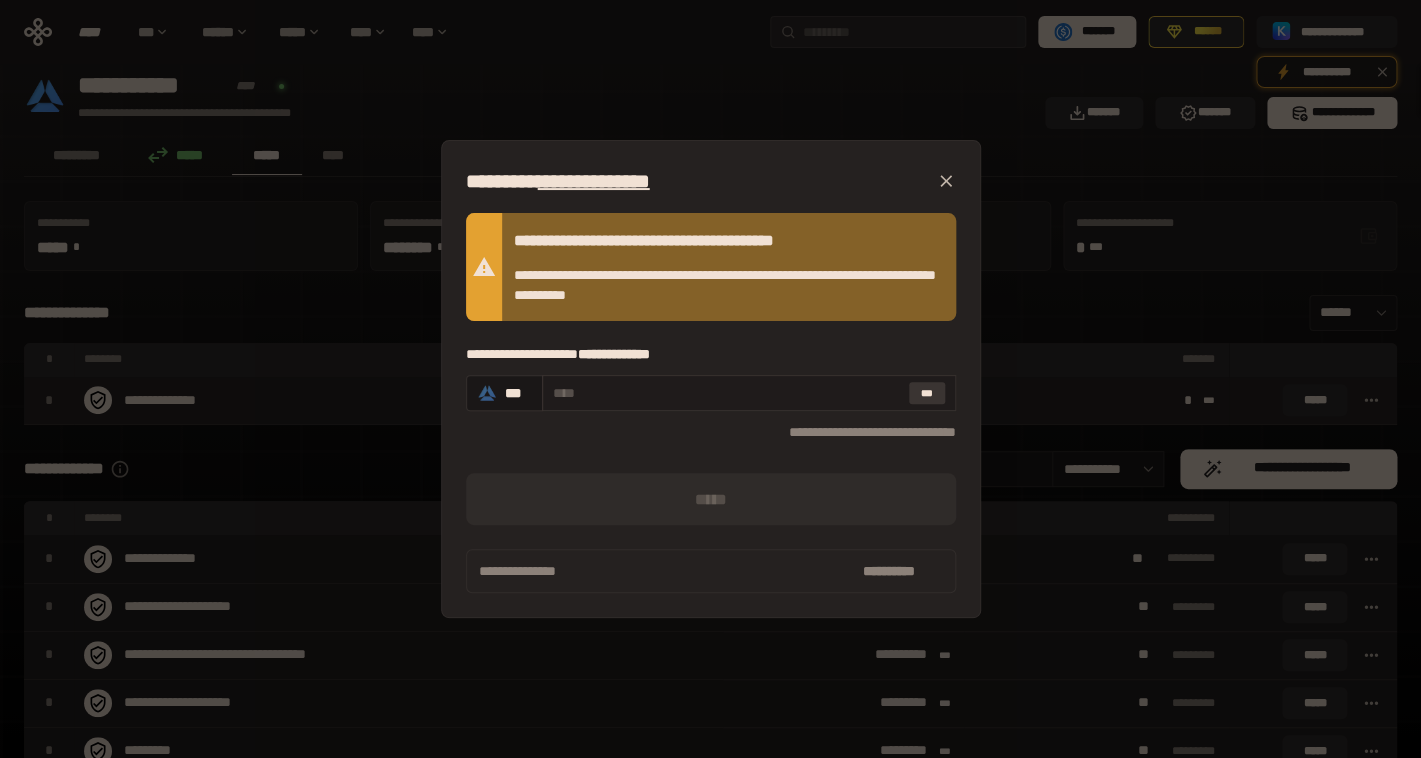 click on "***" at bounding box center (927, 393) 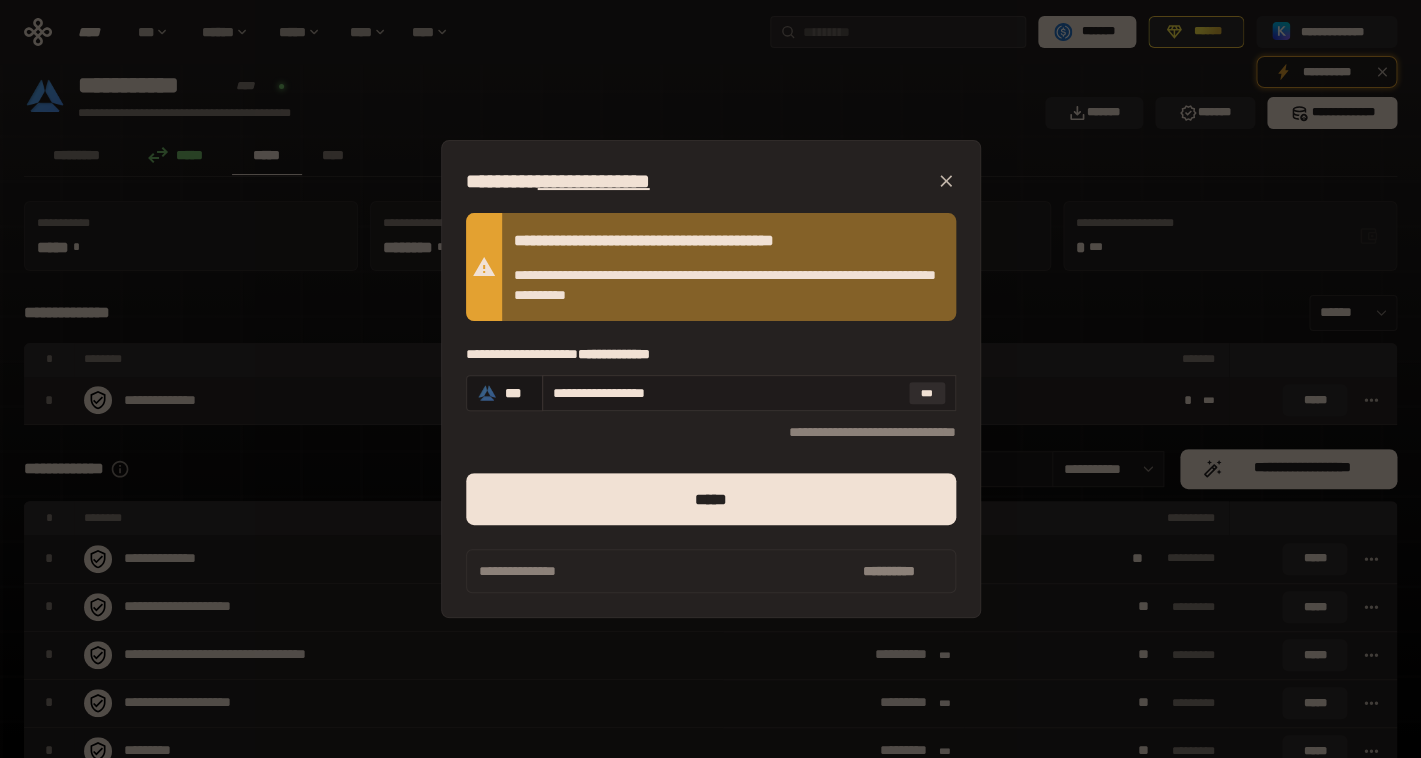click on "**********" at bounding box center [727, 393] 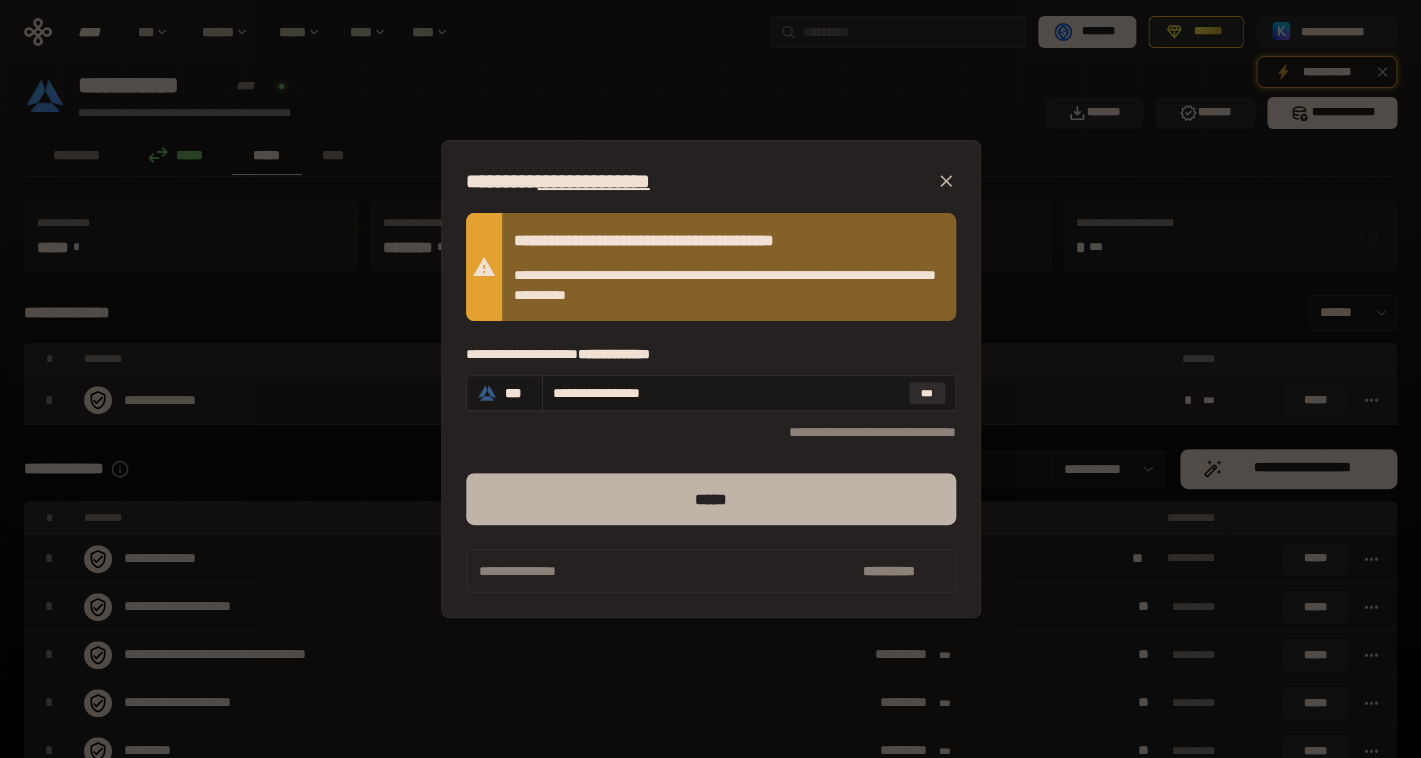 type on "**********" 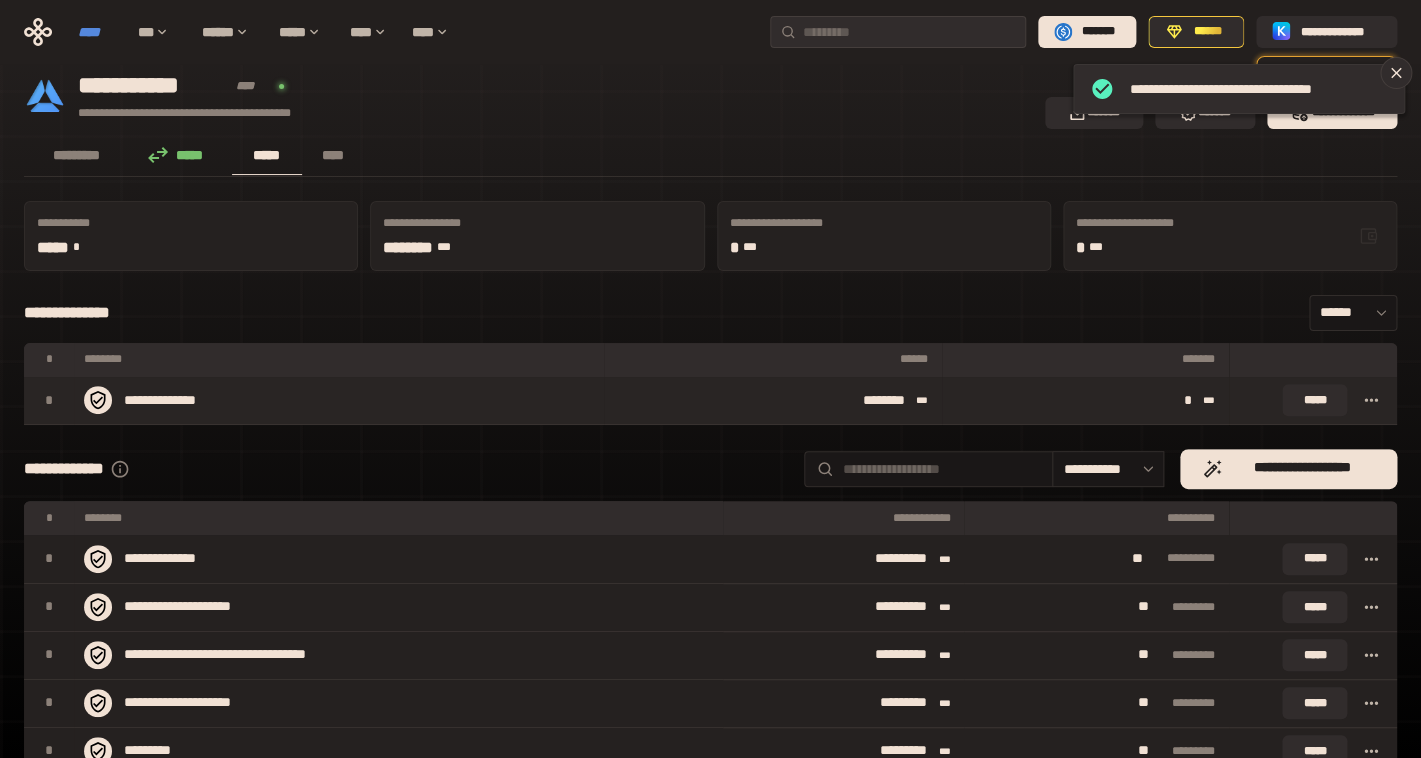 click on "****" at bounding box center (98, 32) 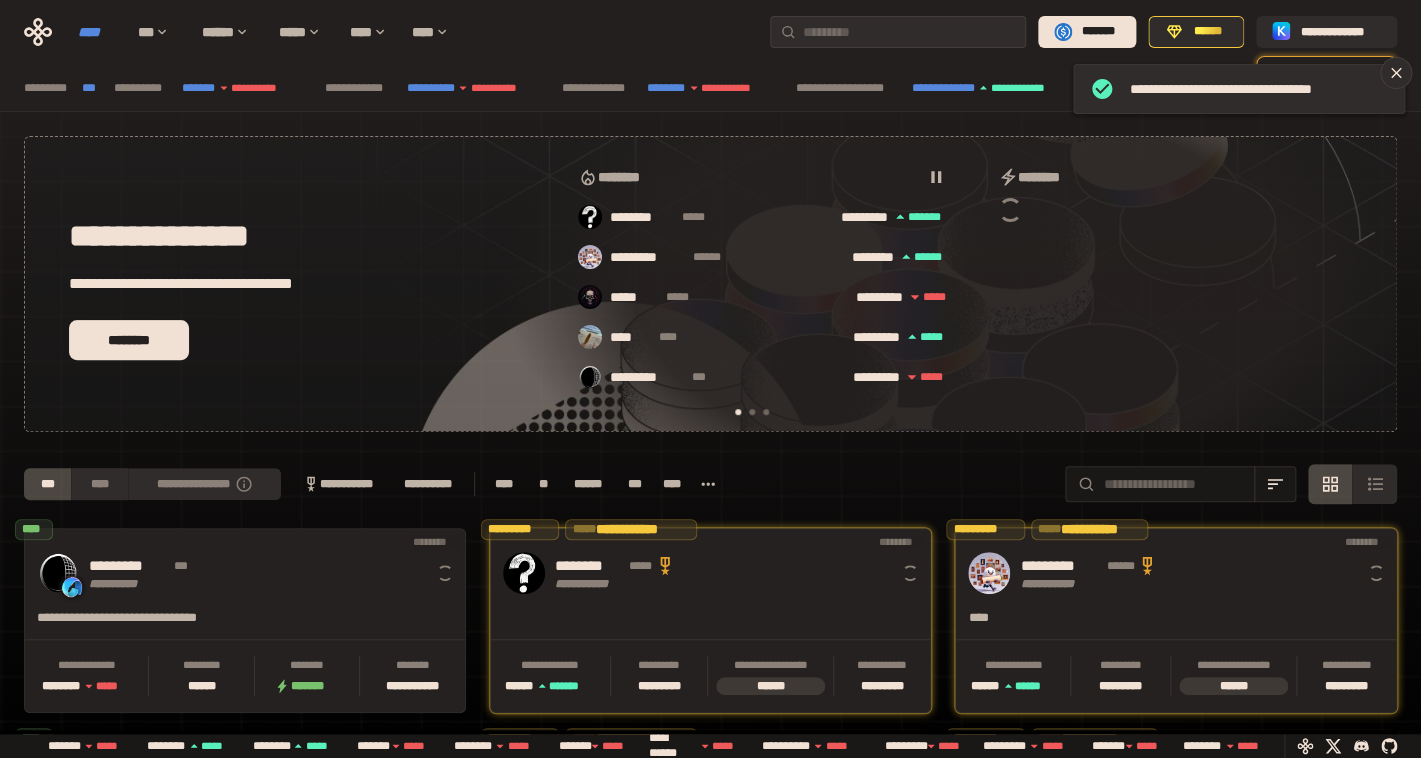scroll, scrollTop: 0, scrollLeft: 16, axis: horizontal 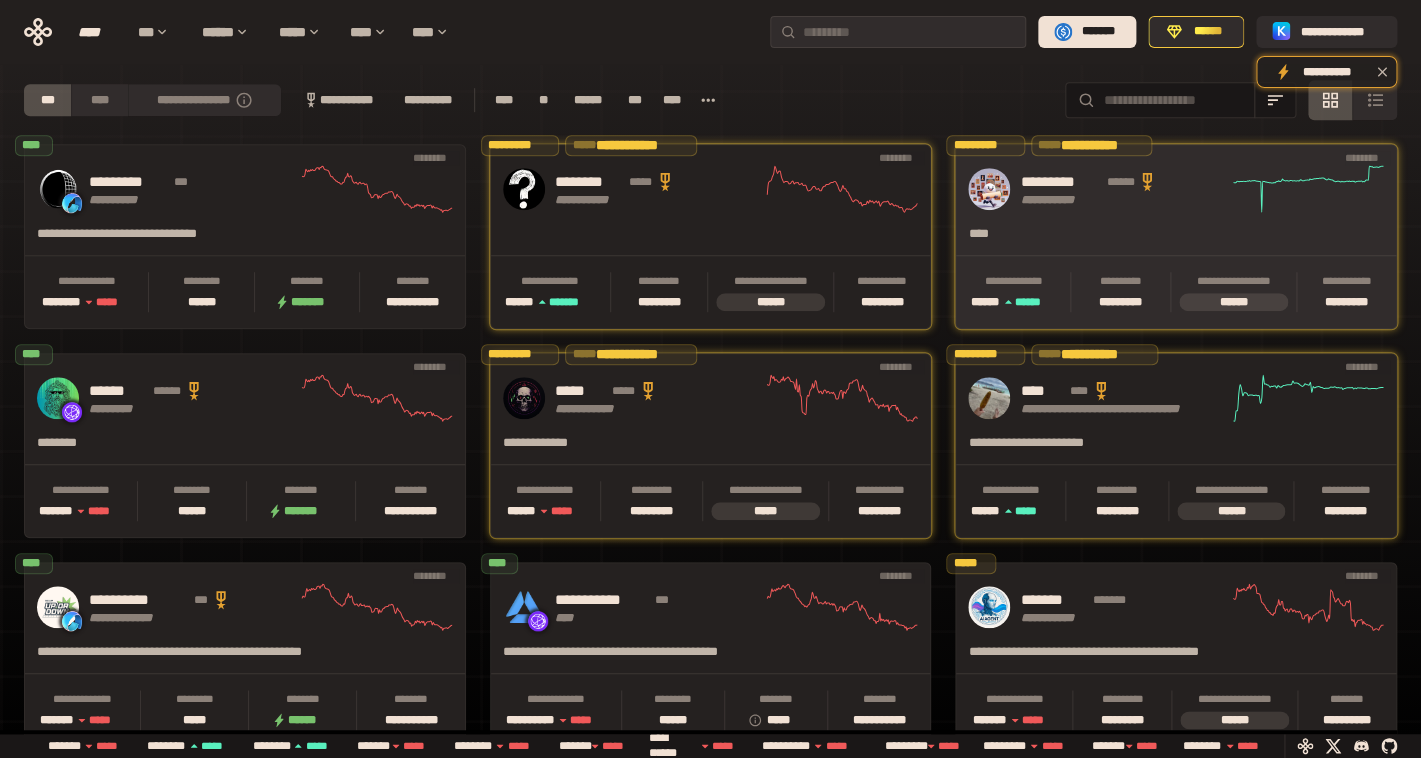 click on "**********" at bounding box center [1176, 189] 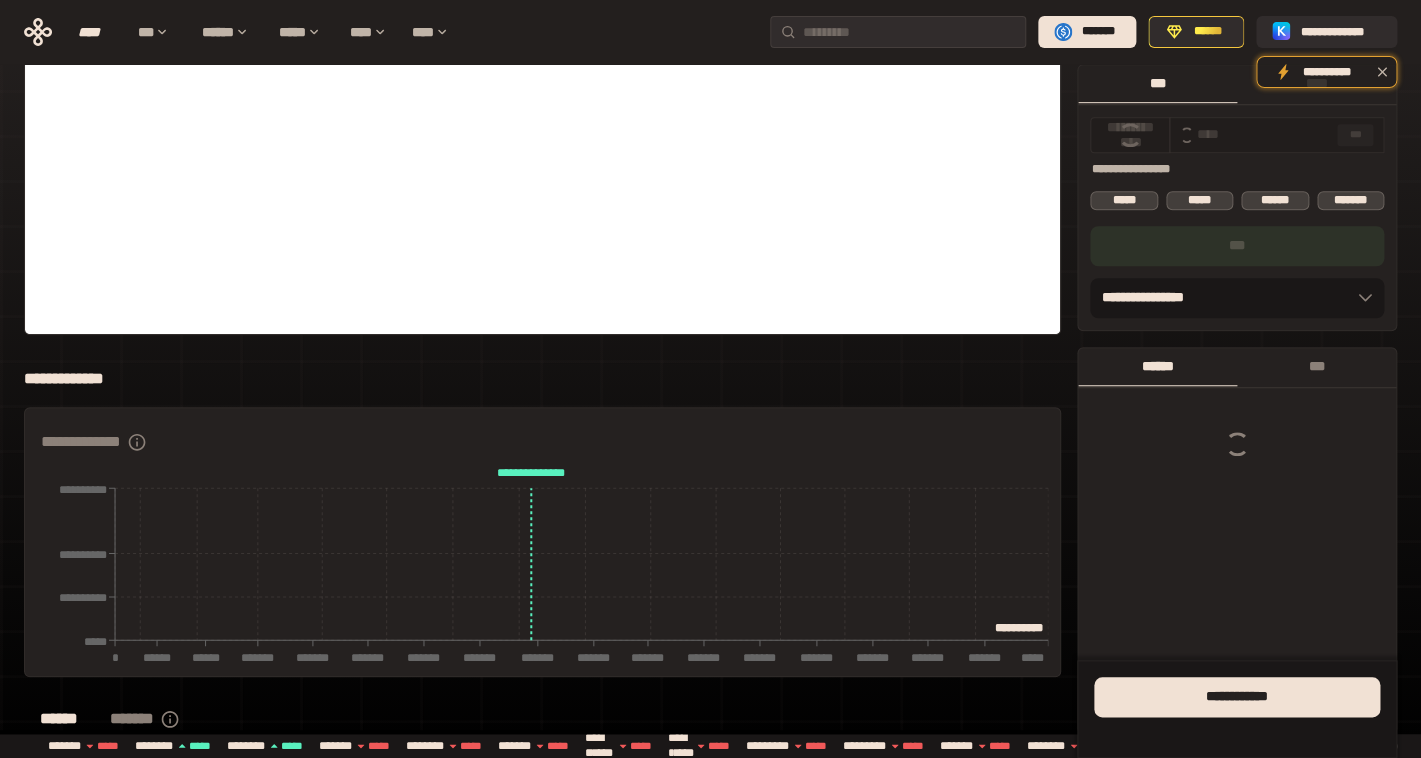 scroll, scrollTop: 0, scrollLeft: 0, axis: both 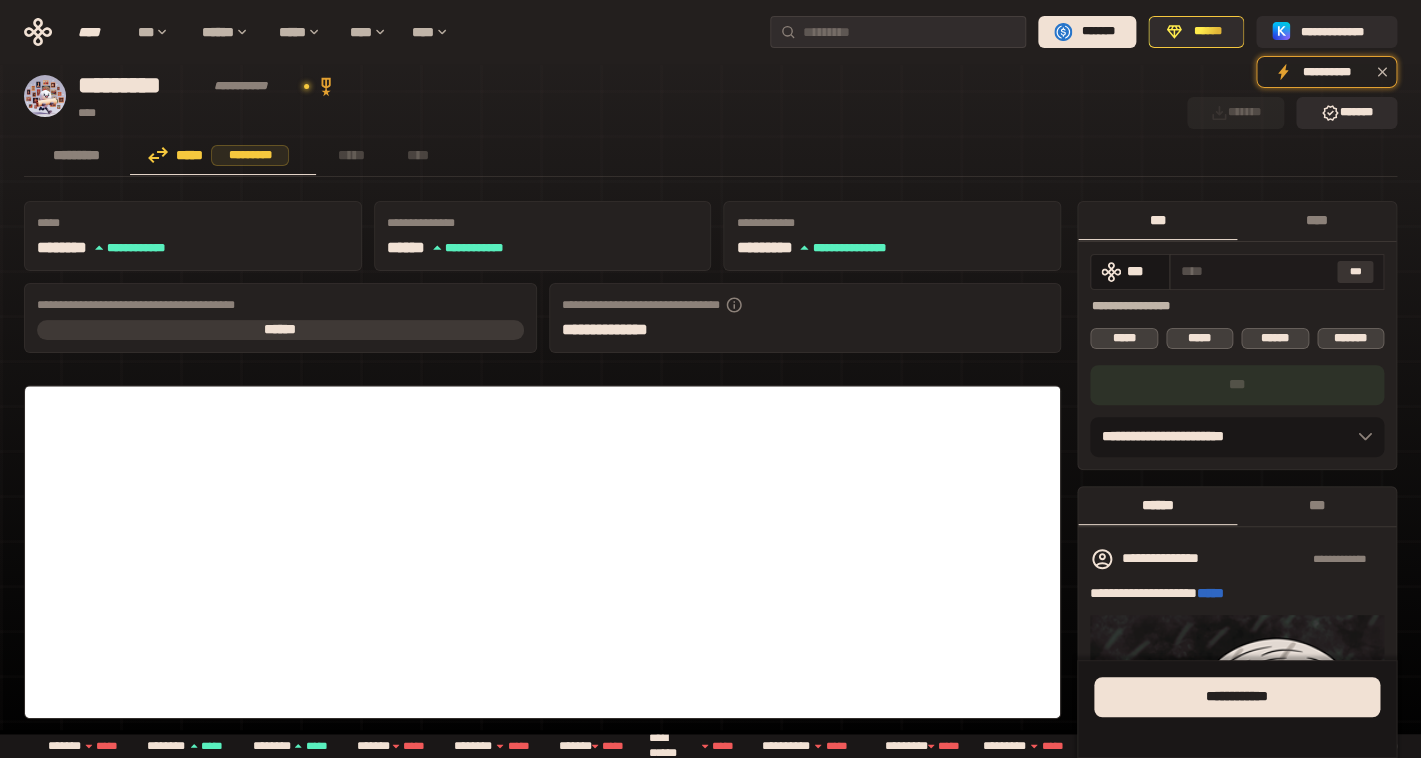 click on "***" at bounding box center (1355, 272) 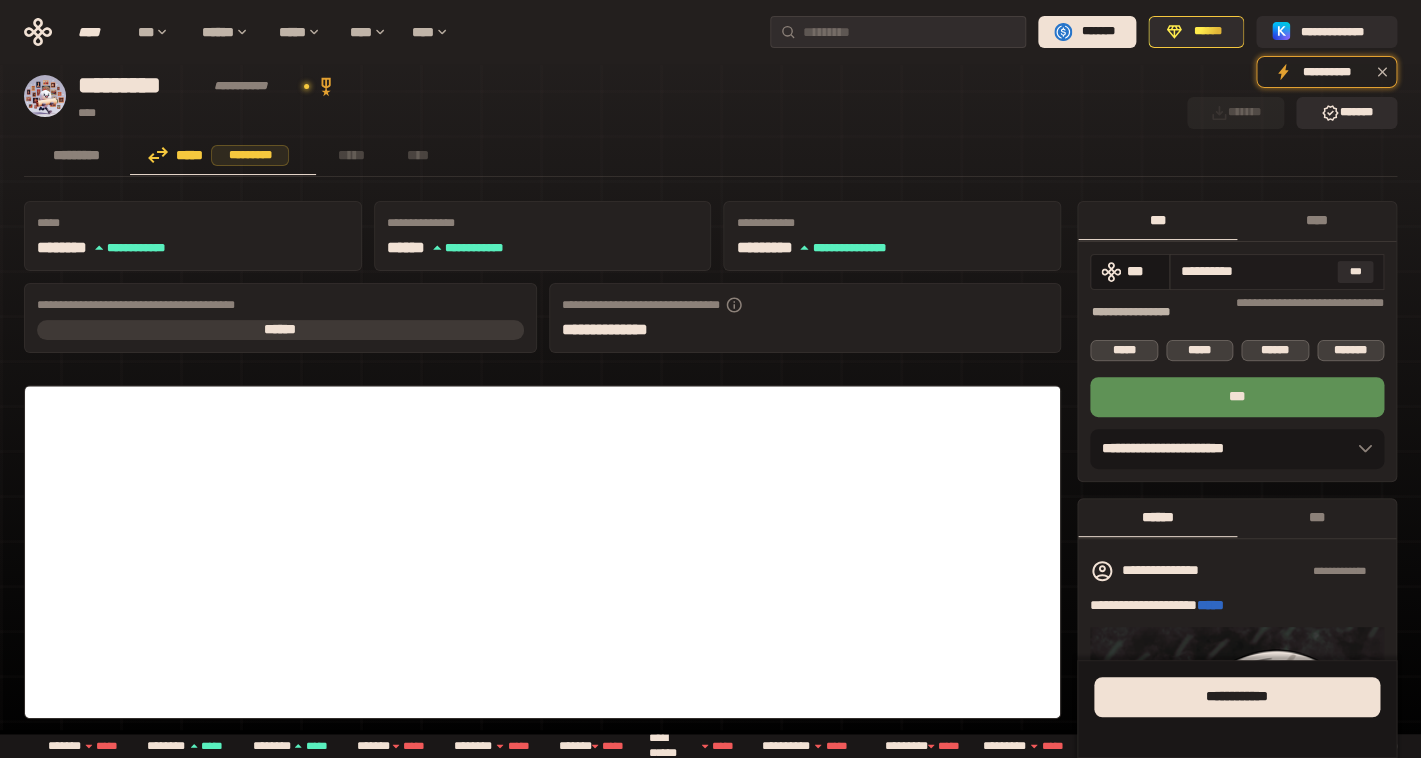 click on "**********" at bounding box center (1254, 271) 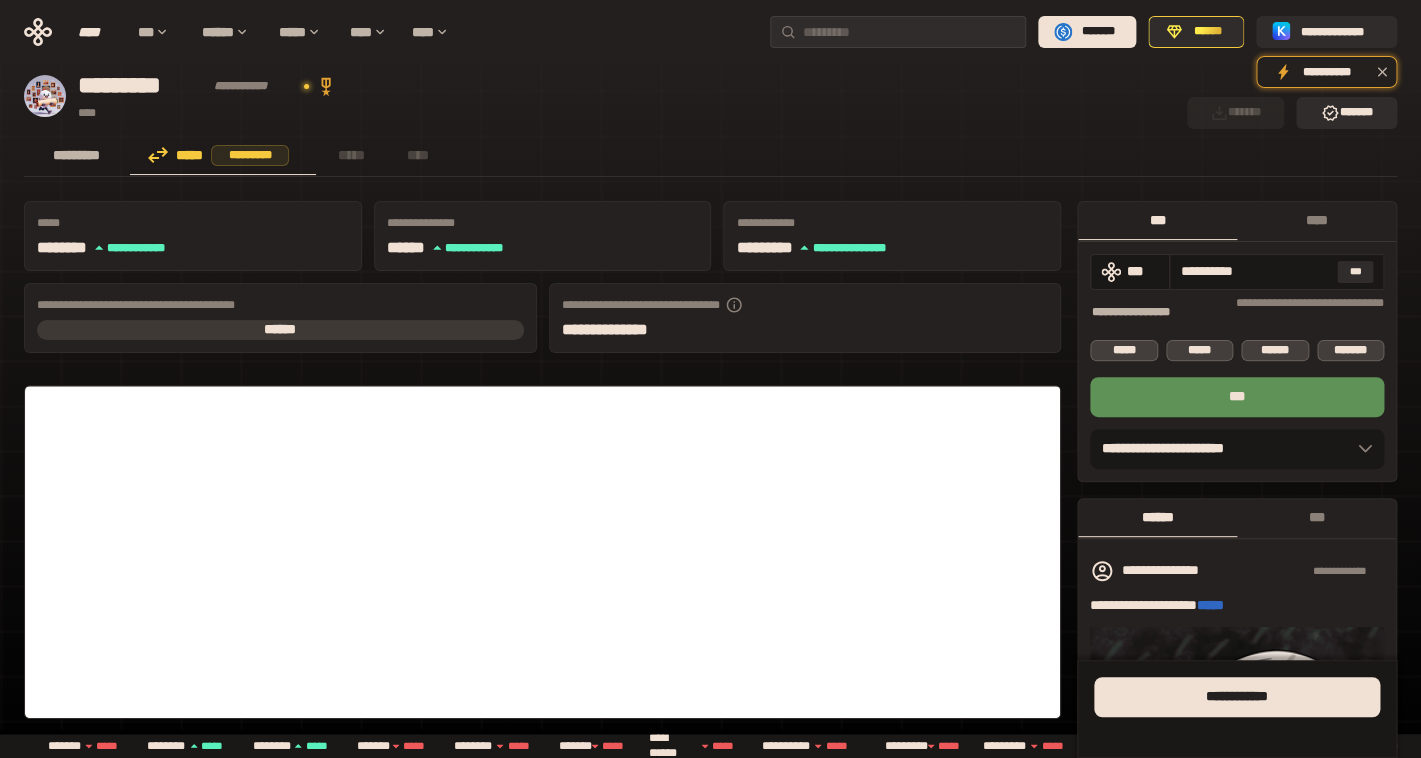click on "*********" at bounding box center [77, 155] 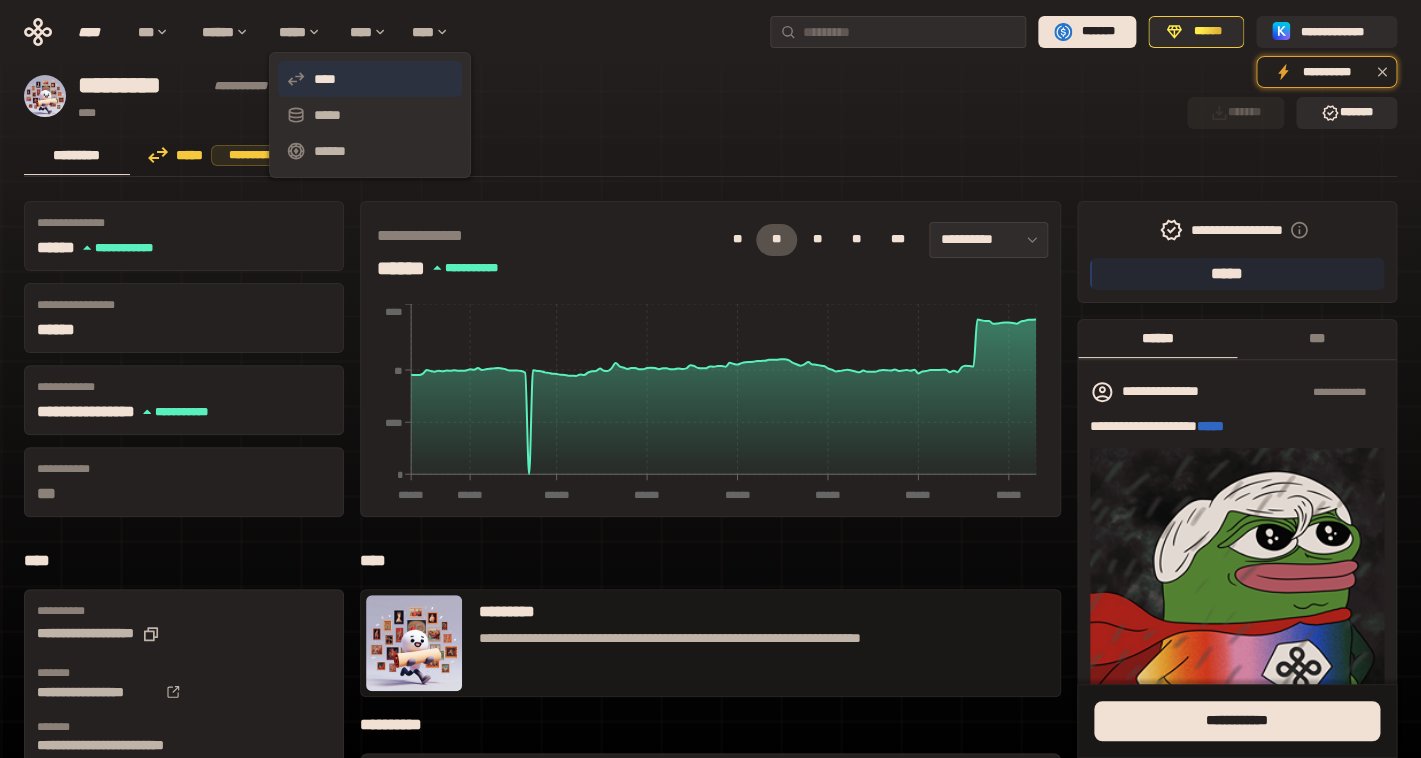 click on "****" at bounding box center (370, 79) 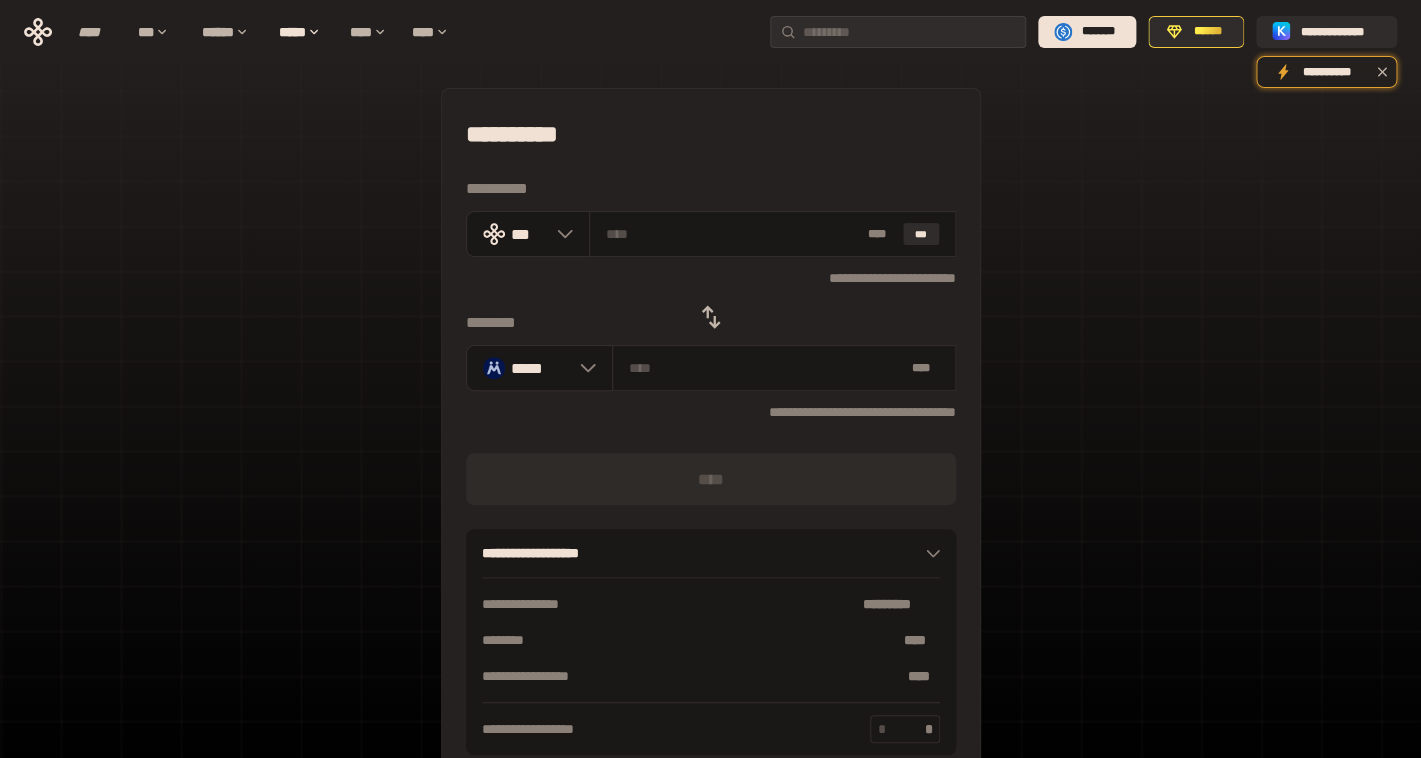 click 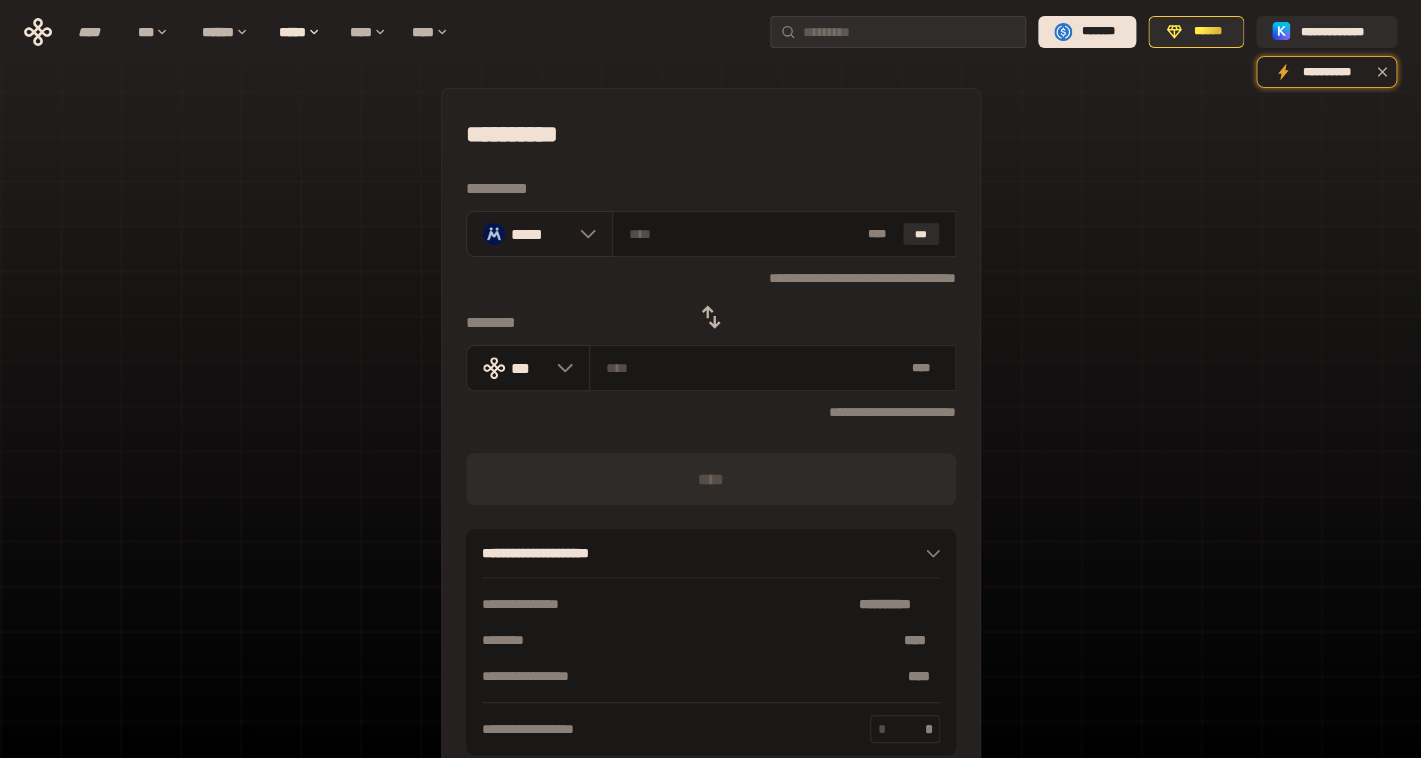click 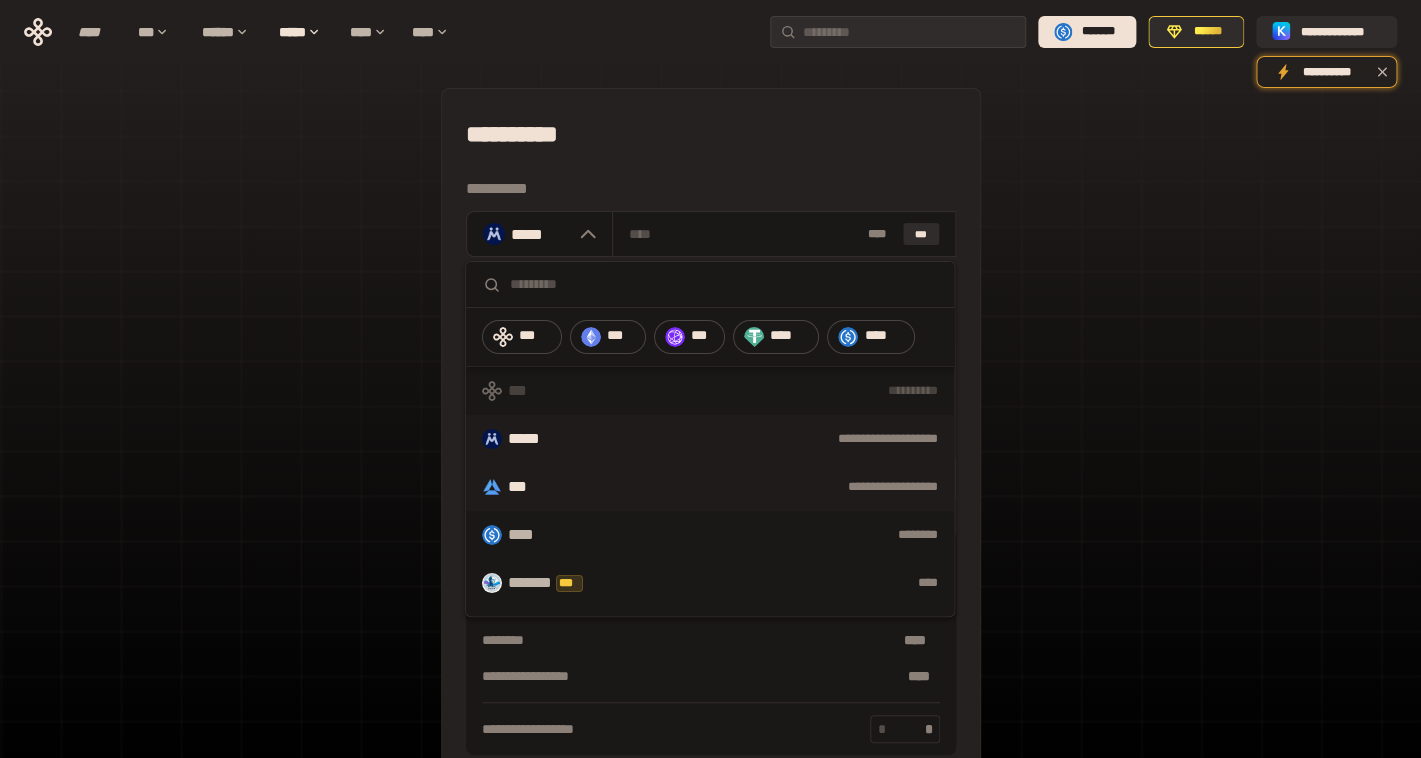 click on "**********" at bounding box center [710, 487] 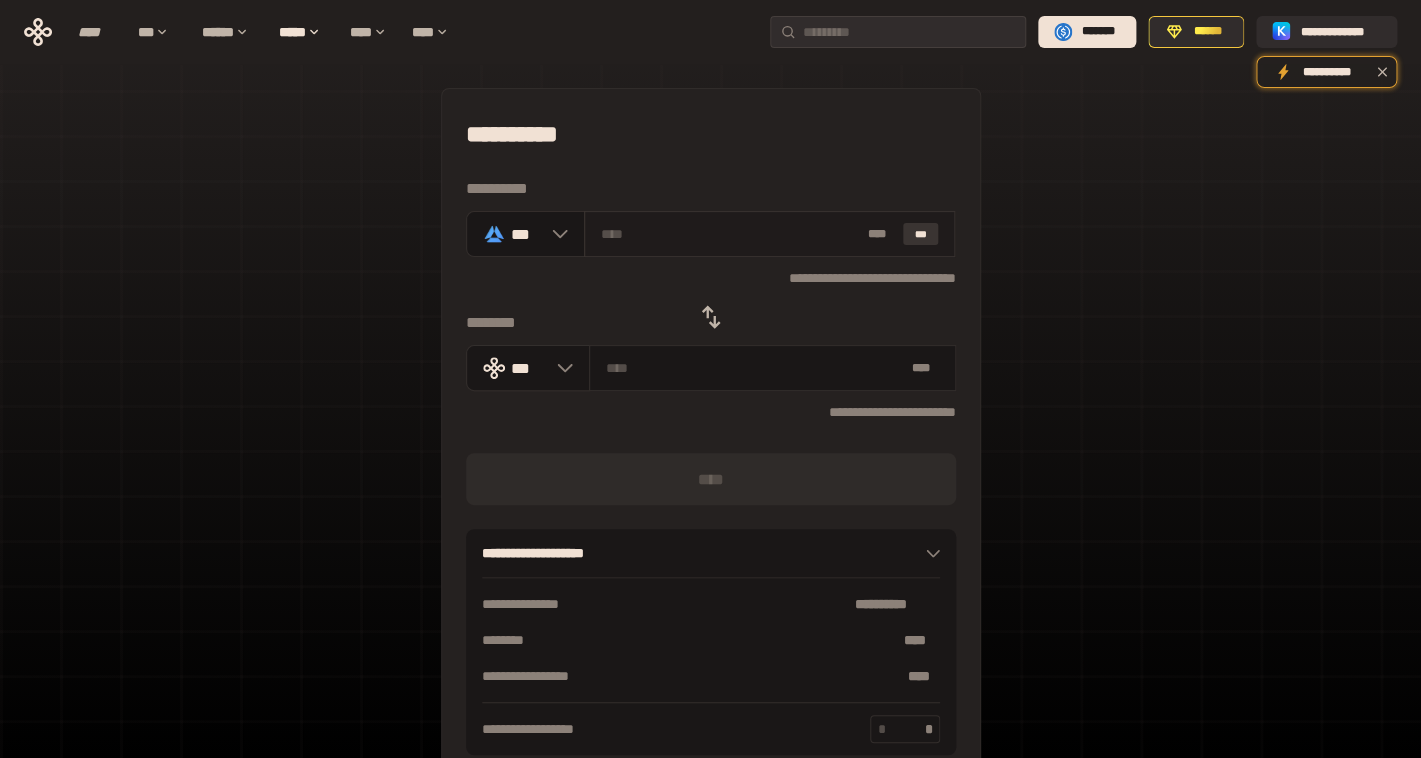 click on "***" at bounding box center (921, 234) 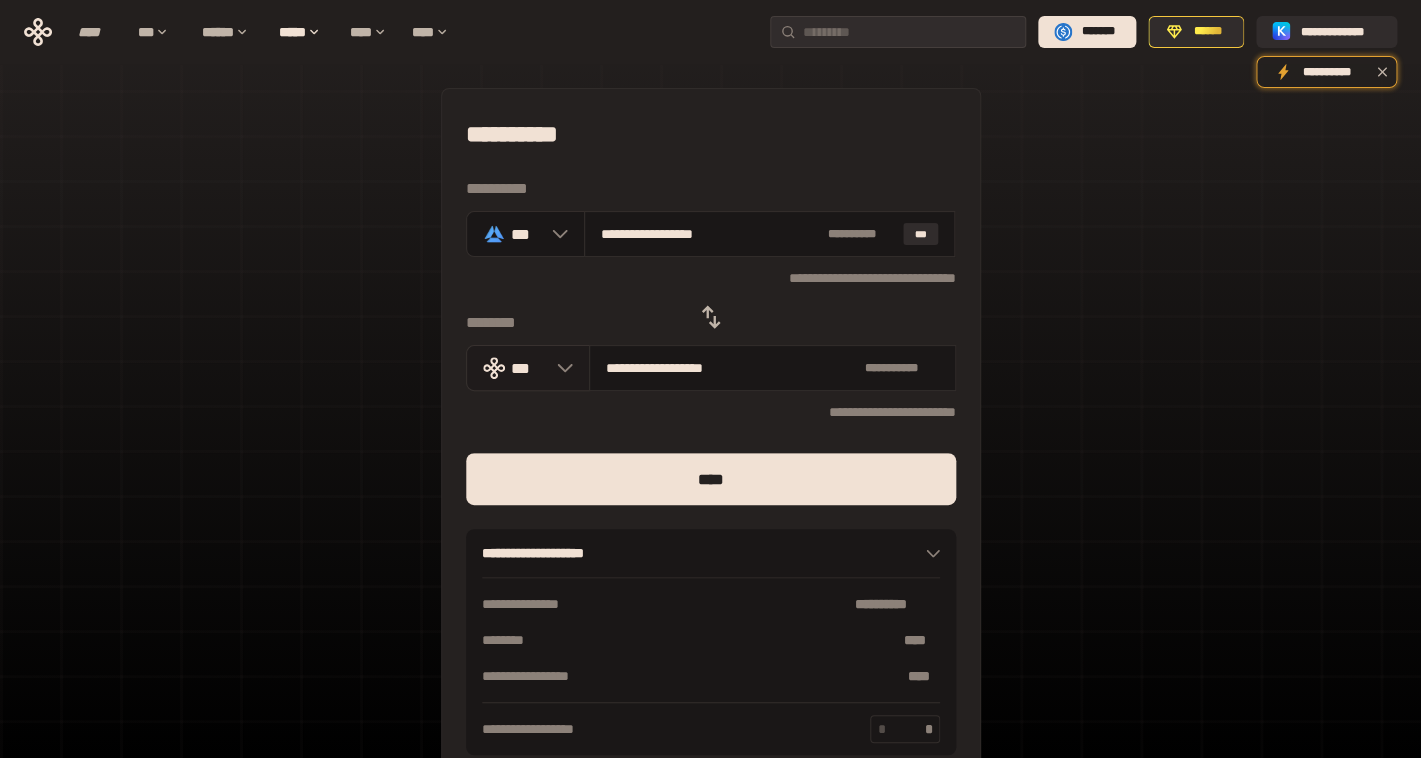 click at bounding box center (560, 368) 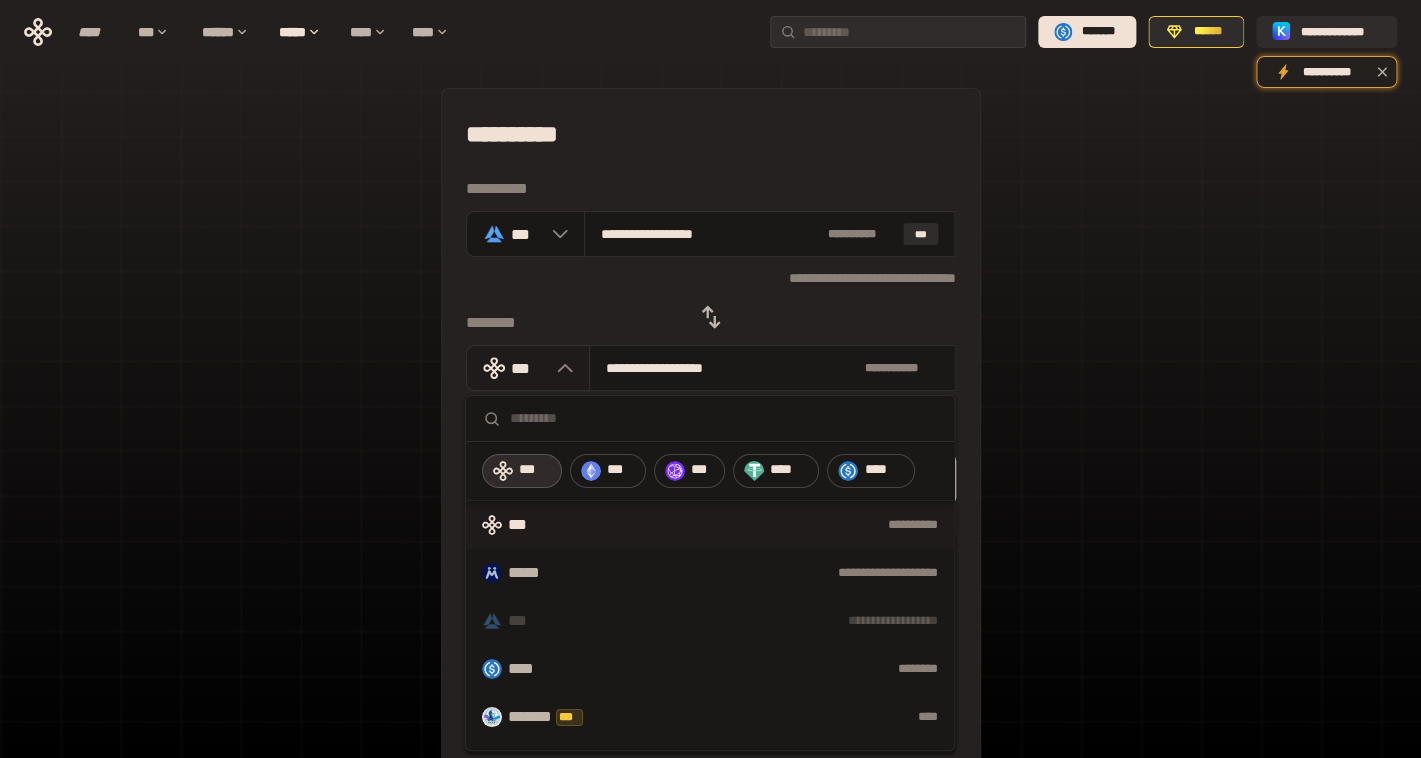 click at bounding box center [560, 368] 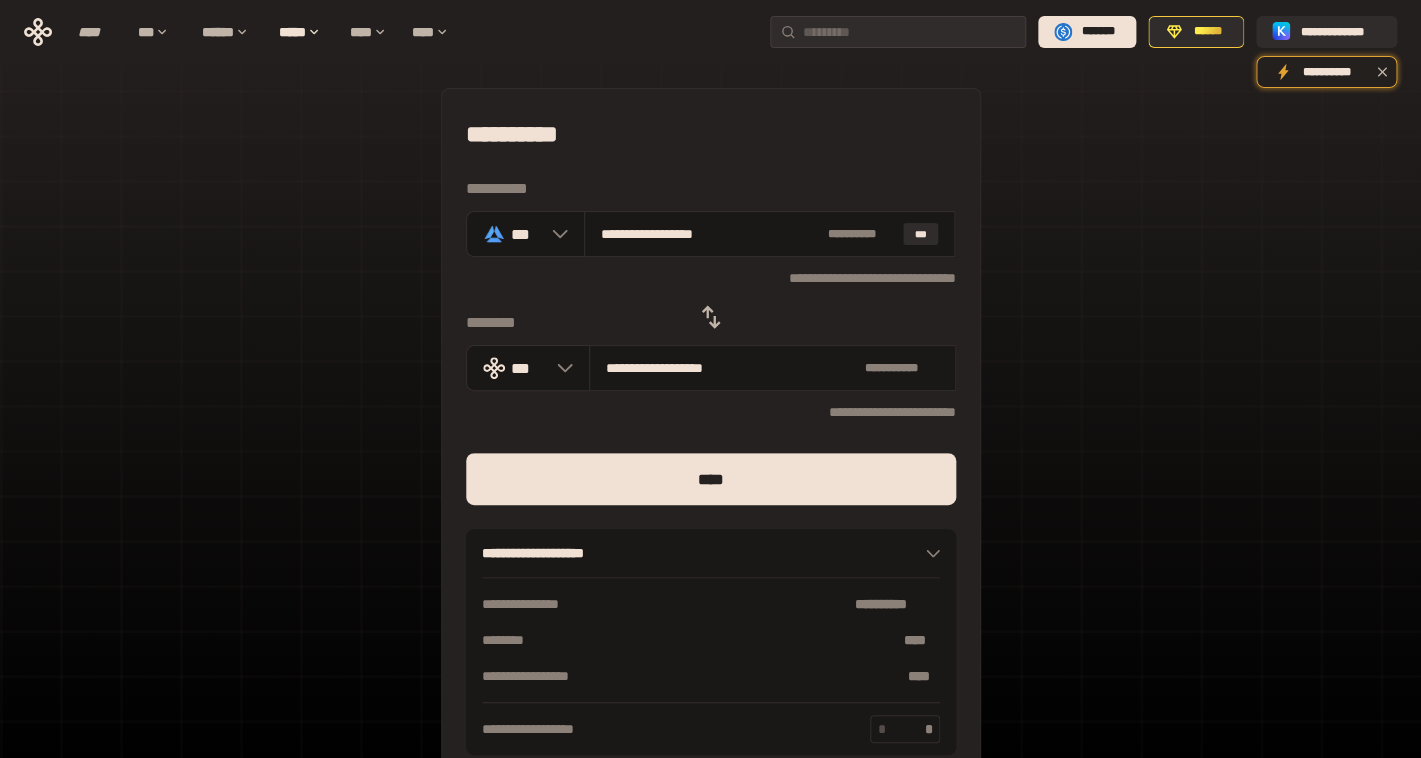 click on "[FIRST] [LAST] [PHONE] [EMAIL] [ADDRESS] [CITY], [STATE] [POSTAL_CODE] [COUNTRY] [NAME] [NUMBER] [STREET] [APARTMENT] [BUILDING] [FLOOR] [UNIT] [COMPANY] [PRODUCT] [PRICE] [CURRENCY] [DATE] [TIME] [BIRTH_DATE] [AGE] [SSN] [PASSPORT] [DRIVER_LICENSE] [CREDIT_CARD]" at bounding box center (710, 444) 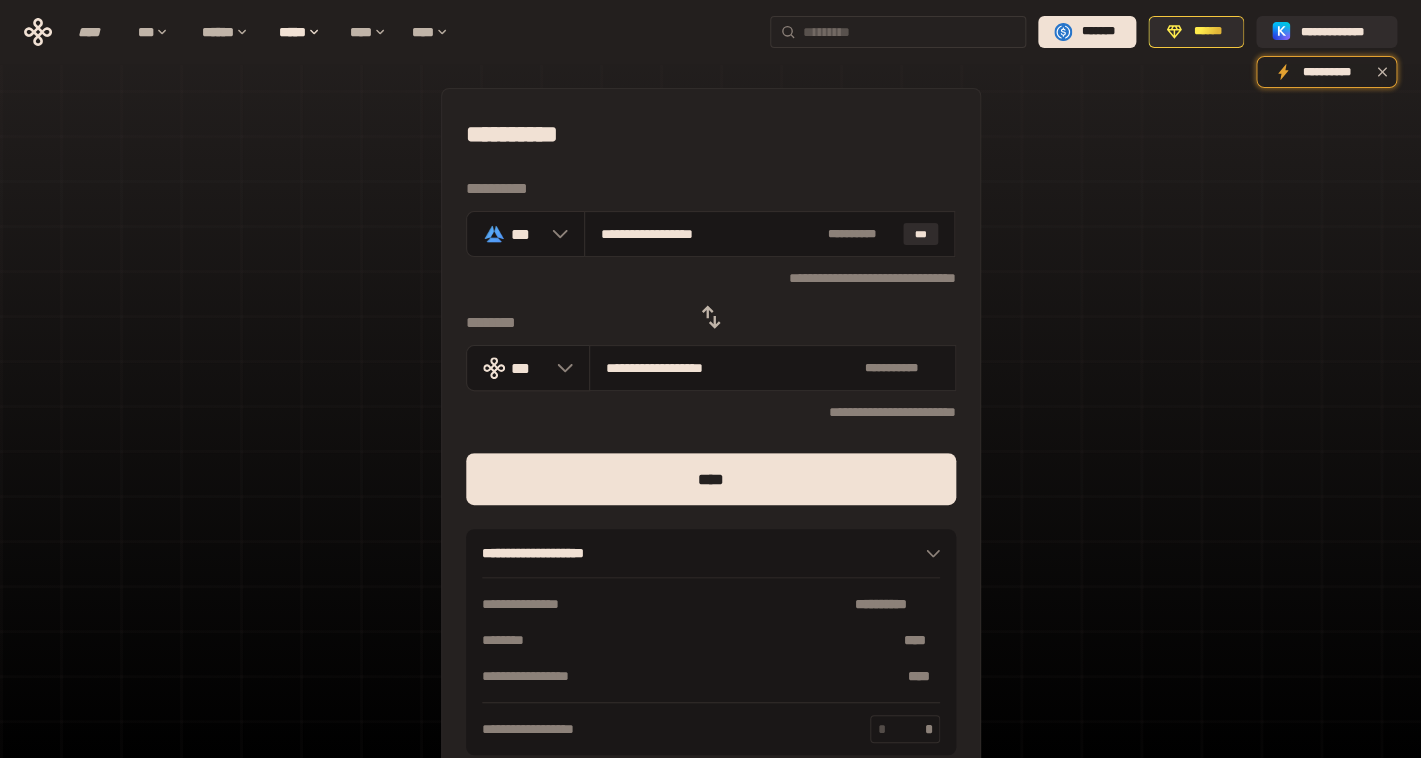 click at bounding box center (910, 32) 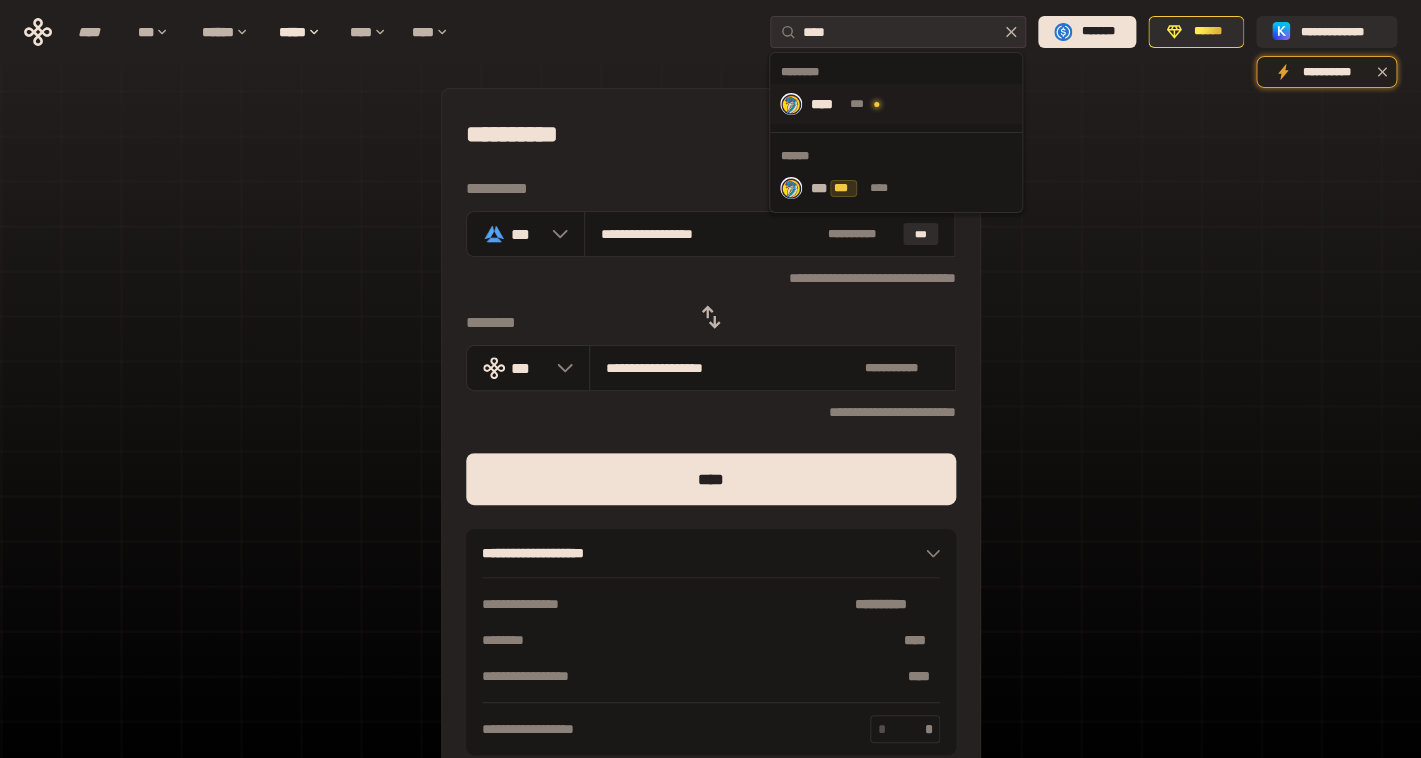 type on "****" 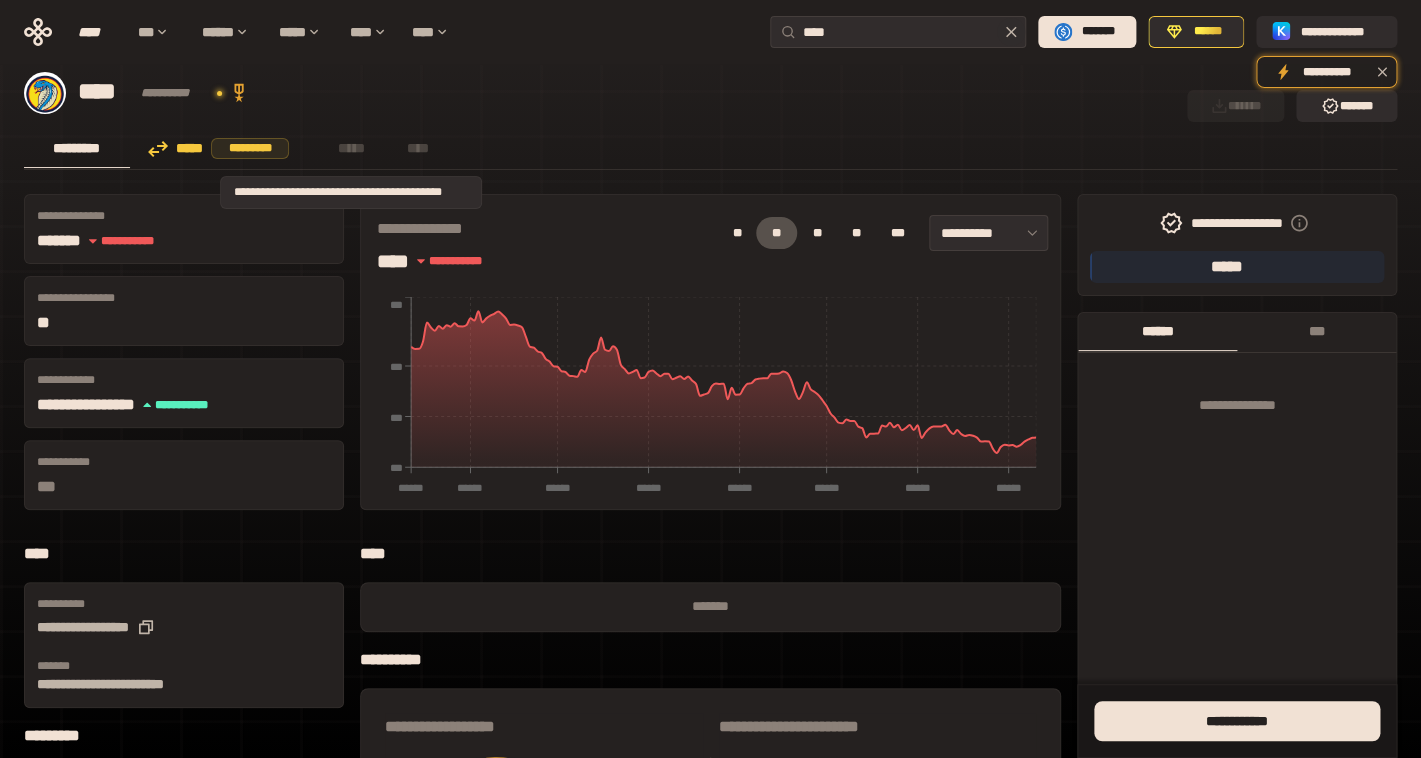 click on "*****" at bounding box center (351, 148) 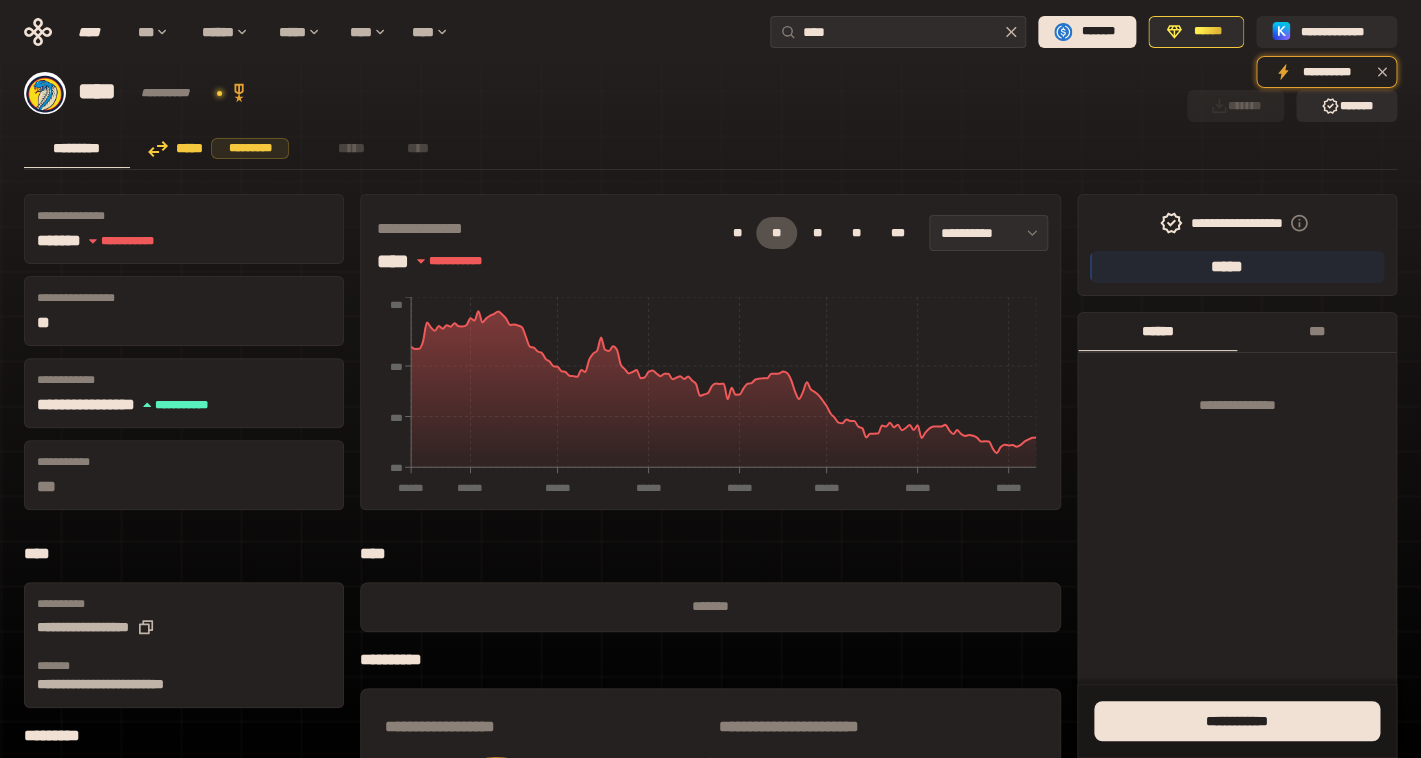 click on "*****      *********" at bounding box center [223, 148] 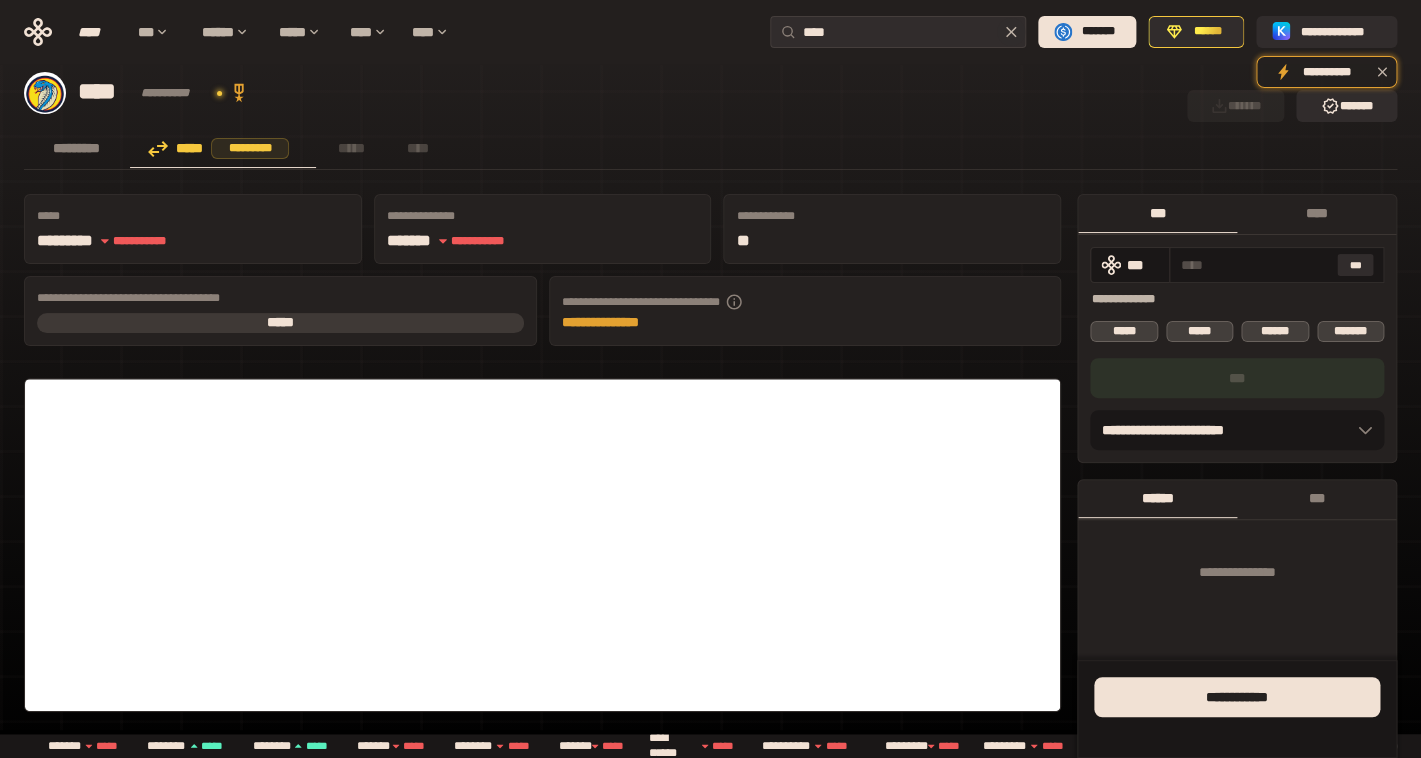 type 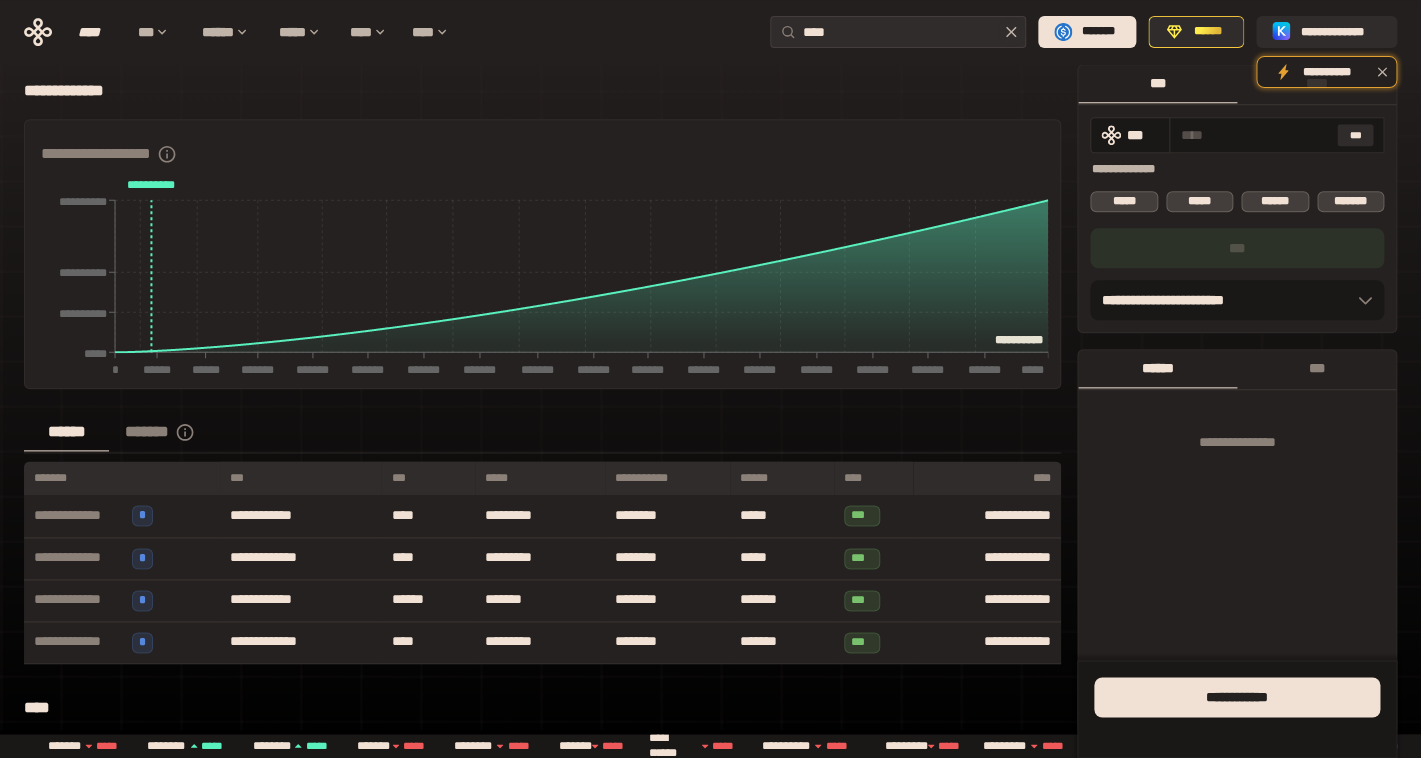 scroll, scrollTop: 672, scrollLeft: 0, axis: vertical 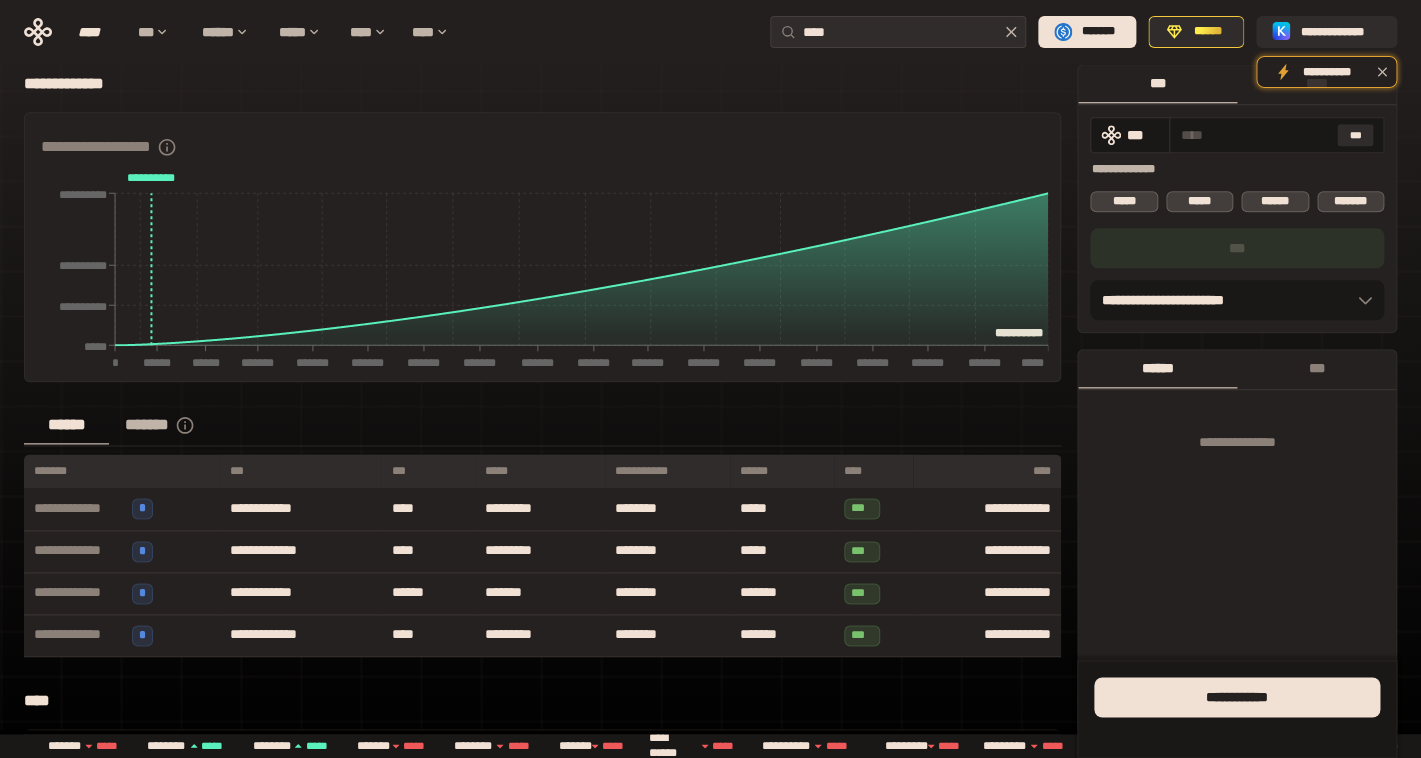 click on "*******" at bounding box center (171, 425) 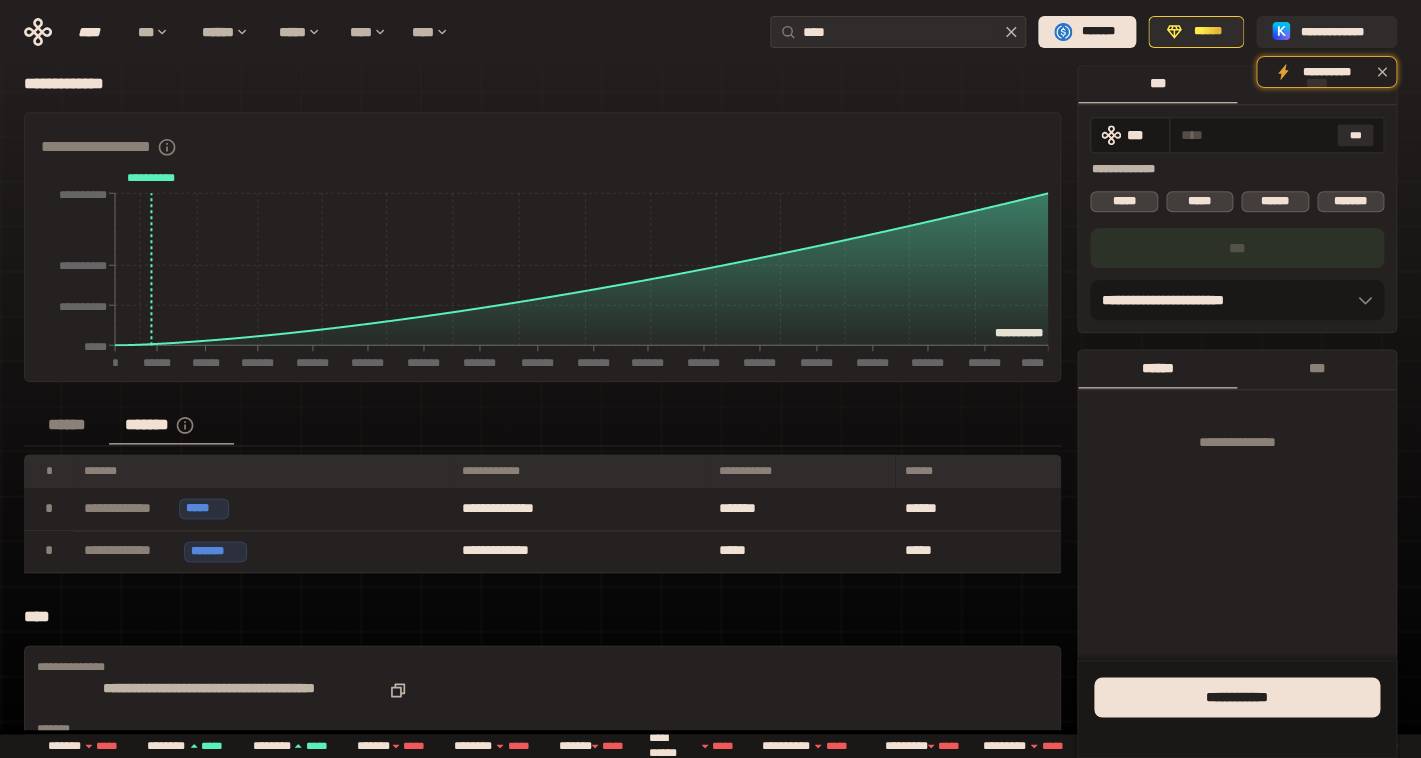 type 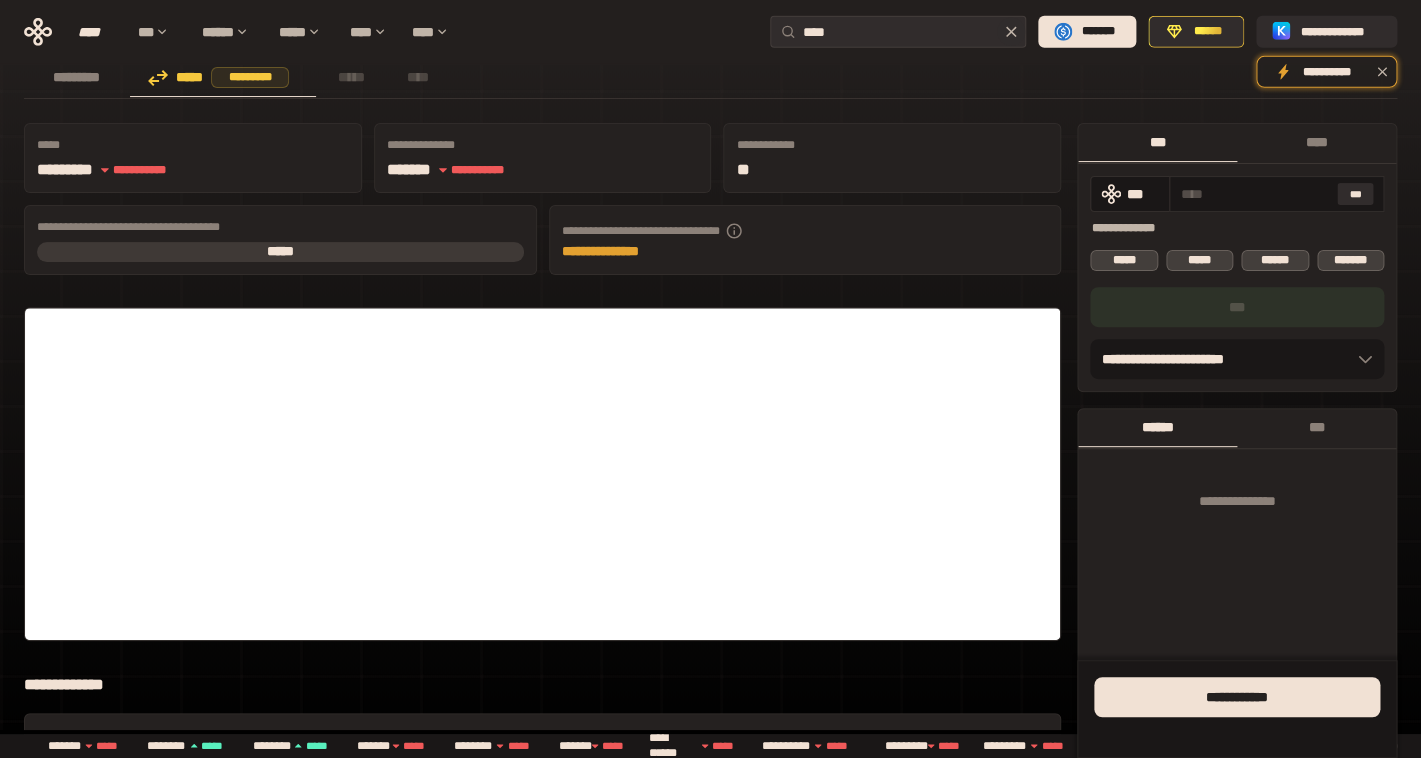 scroll, scrollTop: 0, scrollLeft: 0, axis: both 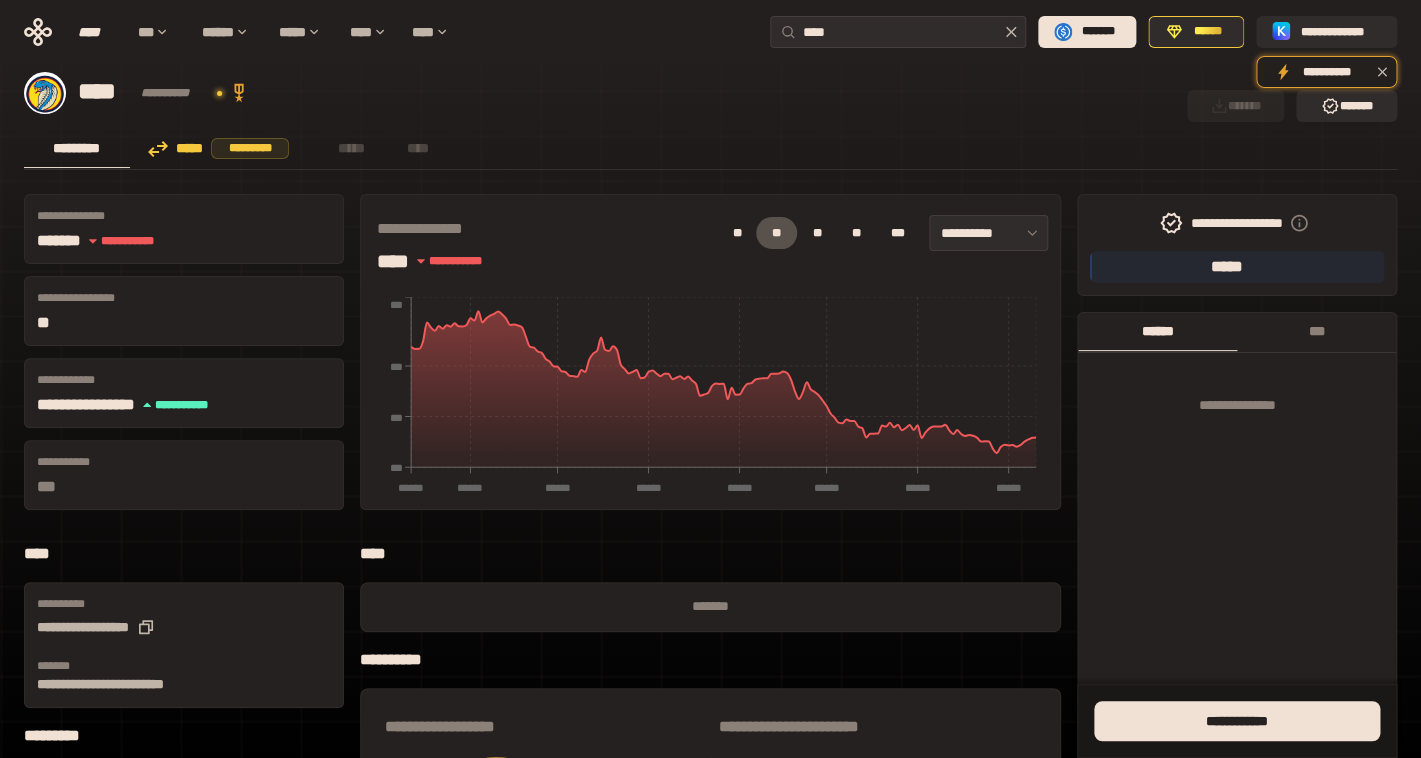 click on "[FIRST] [LAST] [PHONE] [EMAIL] [ADDRESS] [CITY], [STATE] [POSTAL_CODE] [COUNTRY] [NAME] [NUMBER] [STREET] [APARTMENT] [BUILDING] [FLOOR] [UNIT] [COMPANY] [PRODUCT] [PRICE] [CURRENCY] [DATE] [TIME] [BIRTH_DATE] [AGE] [SSN] [PASSPORT] [DRIVER_LICENSE] [CREDIT_CARD]" at bounding box center [710, 515] 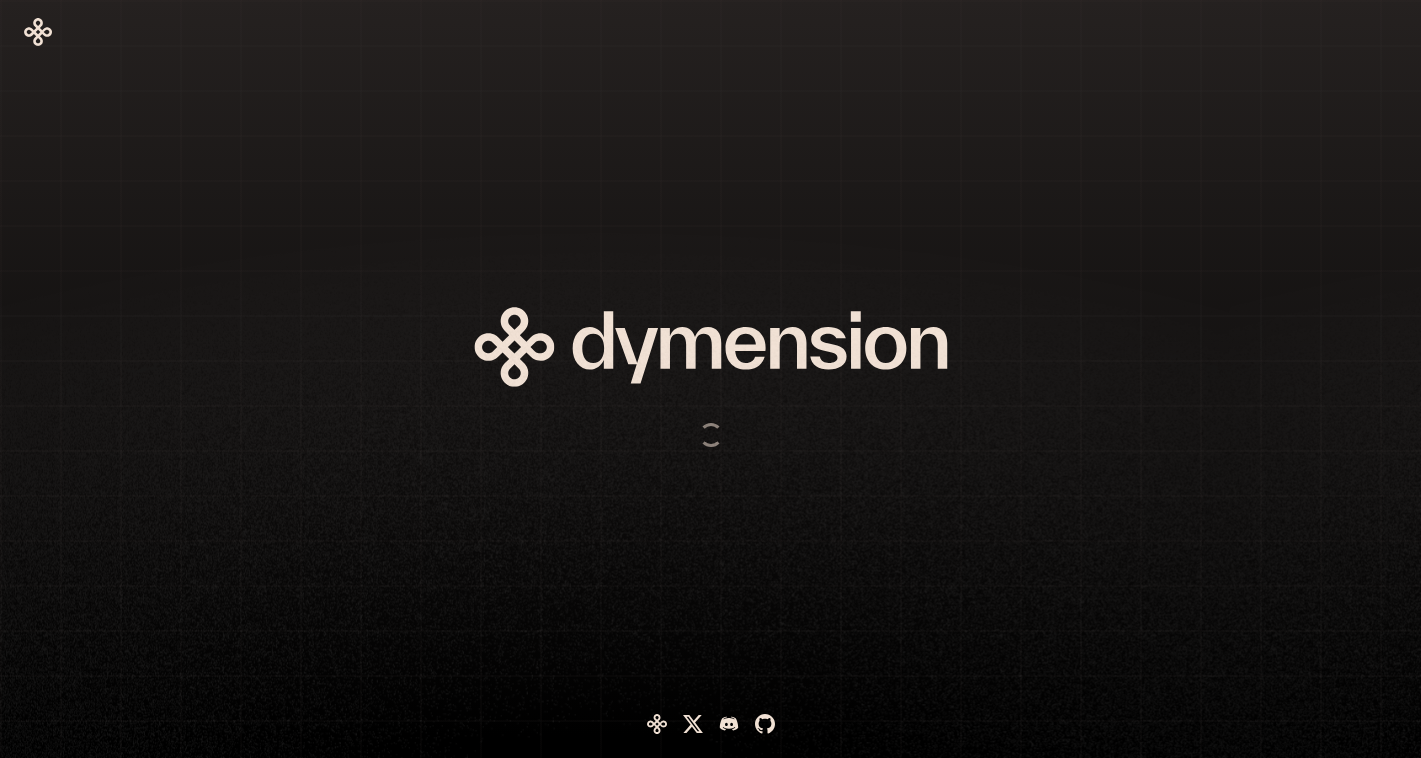 scroll, scrollTop: 0, scrollLeft: 0, axis: both 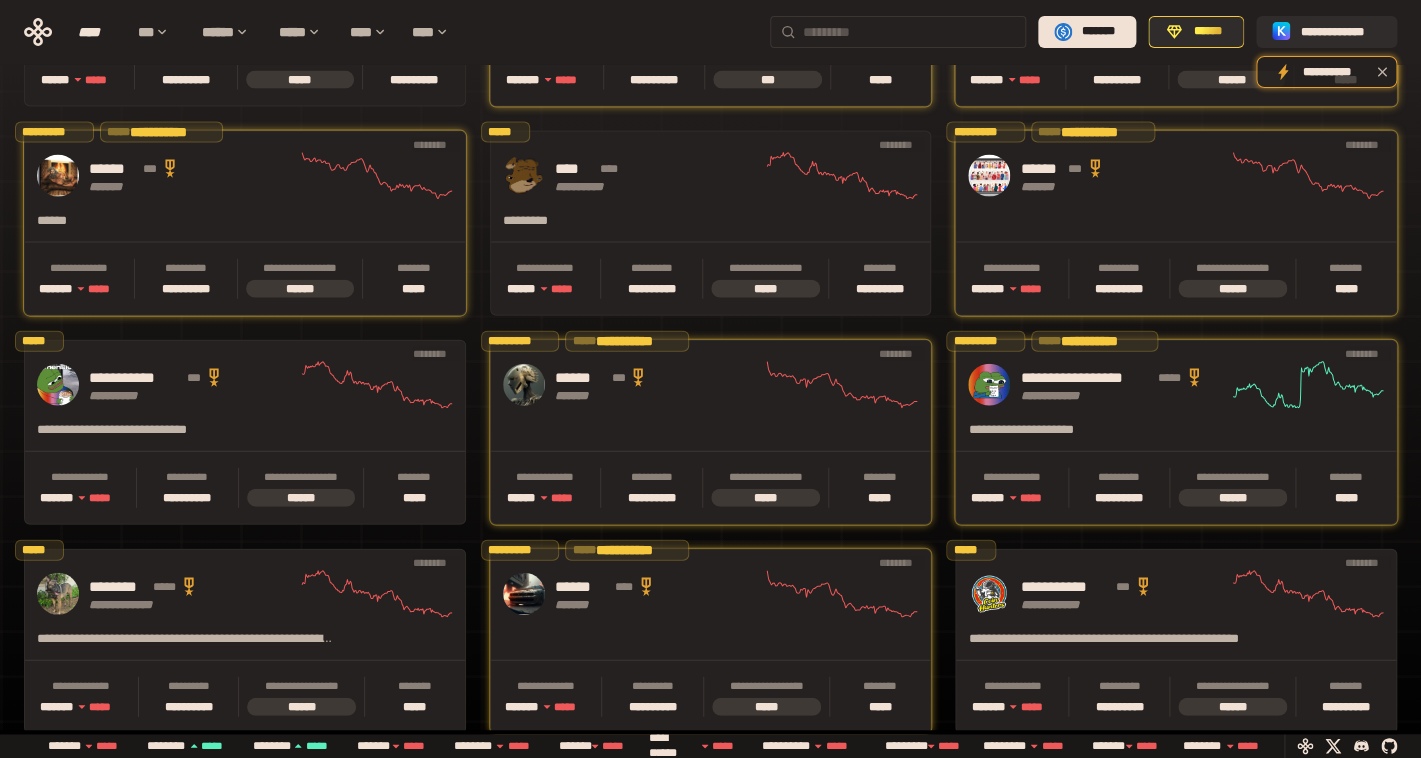 click at bounding box center [910, 32] 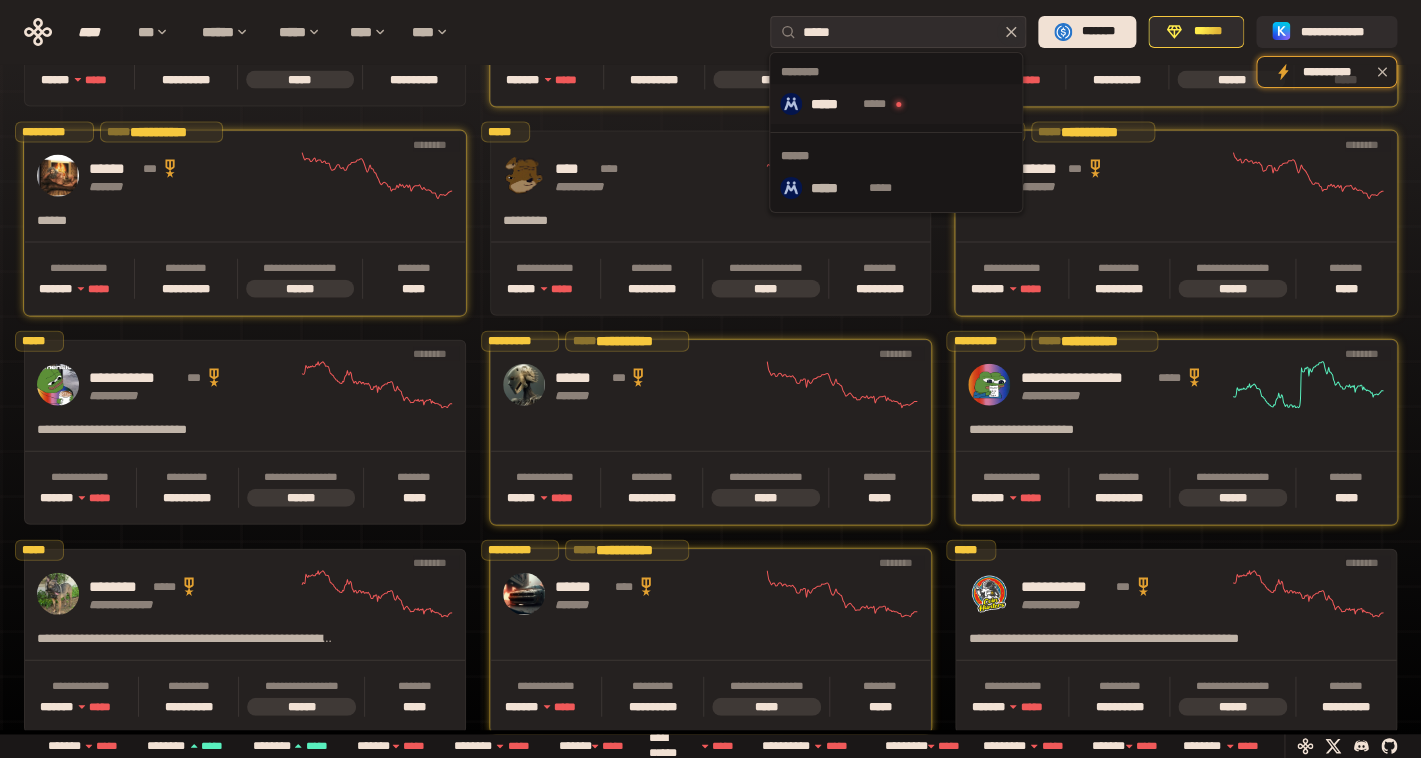 click on "*****" at bounding box center (833, 104) 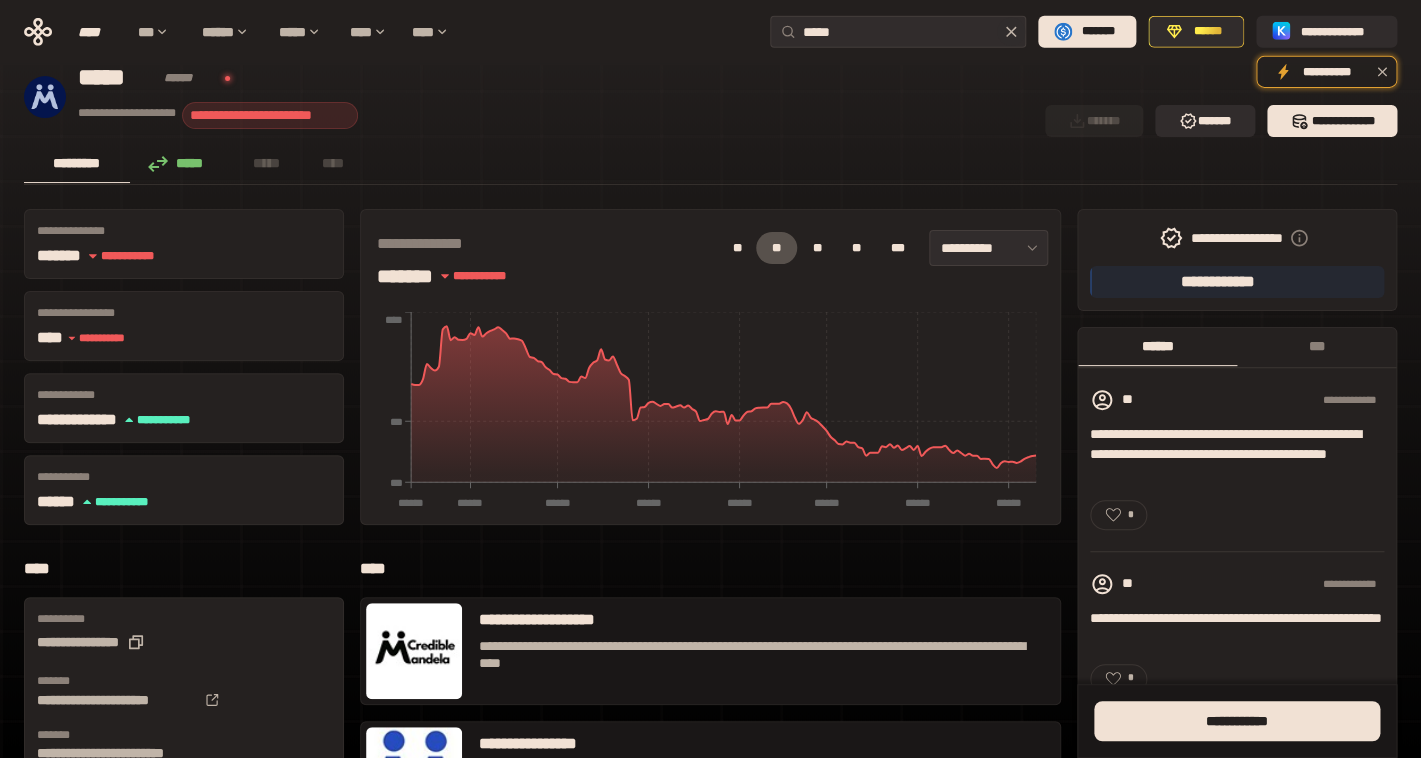 scroll, scrollTop: 0, scrollLeft: 0, axis: both 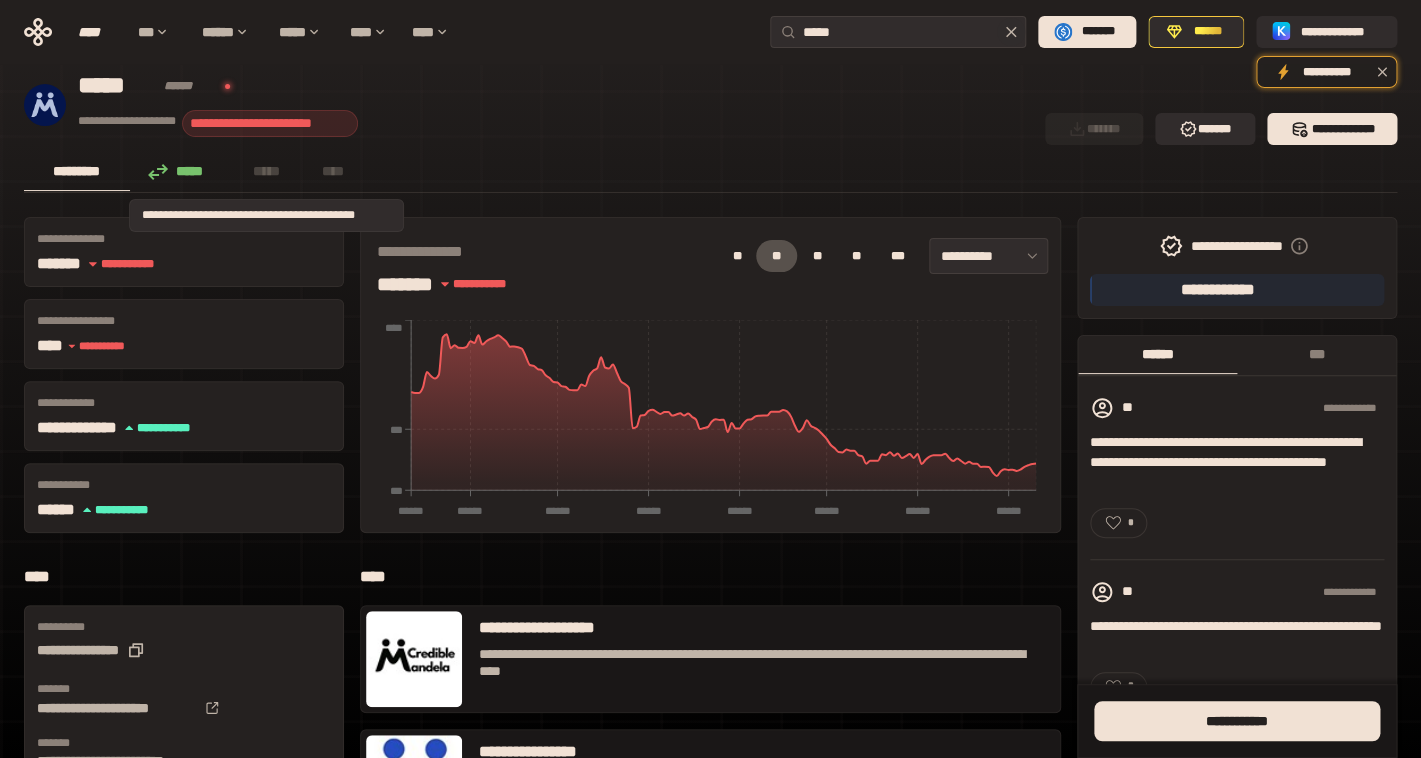 click on "*****" at bounding box center (267, 171) 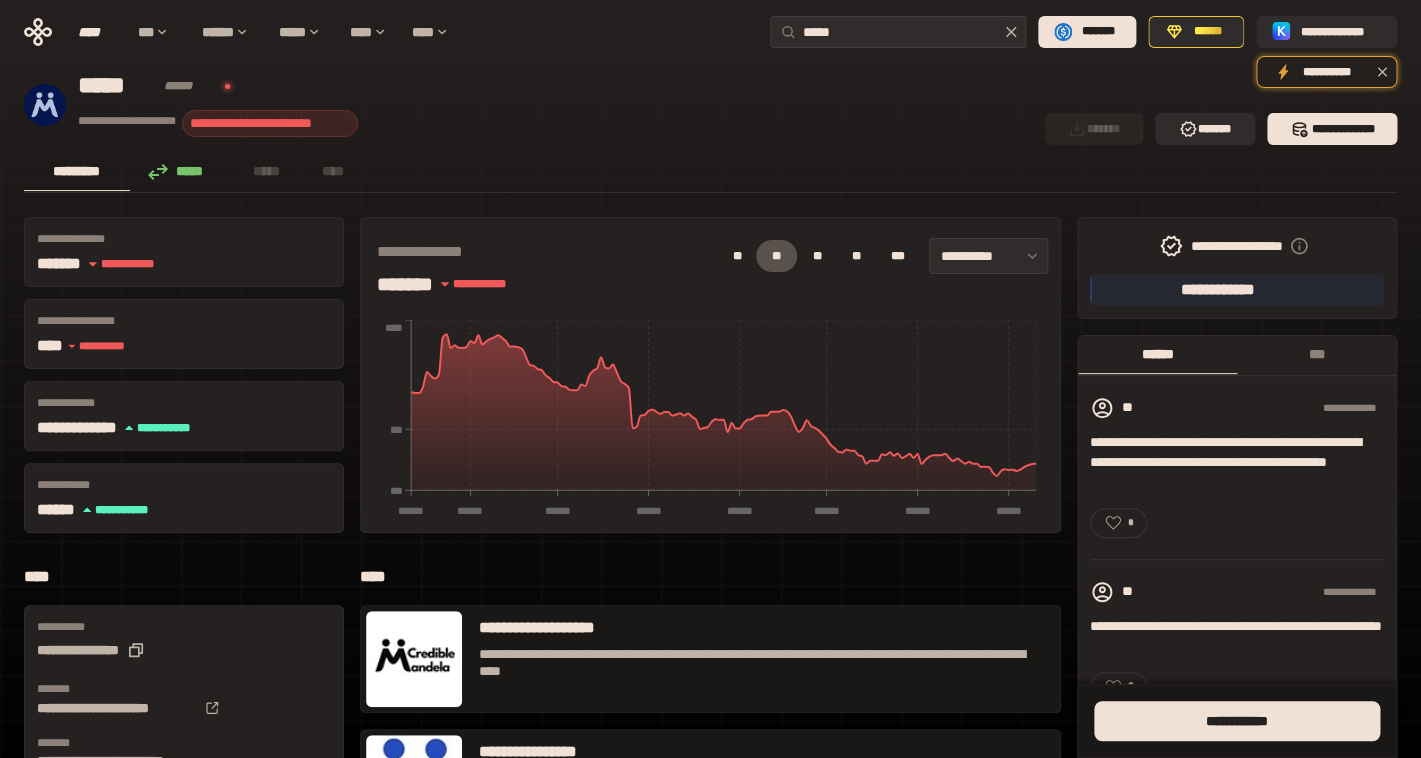 click on "*****" at bounding box center [181, 171] 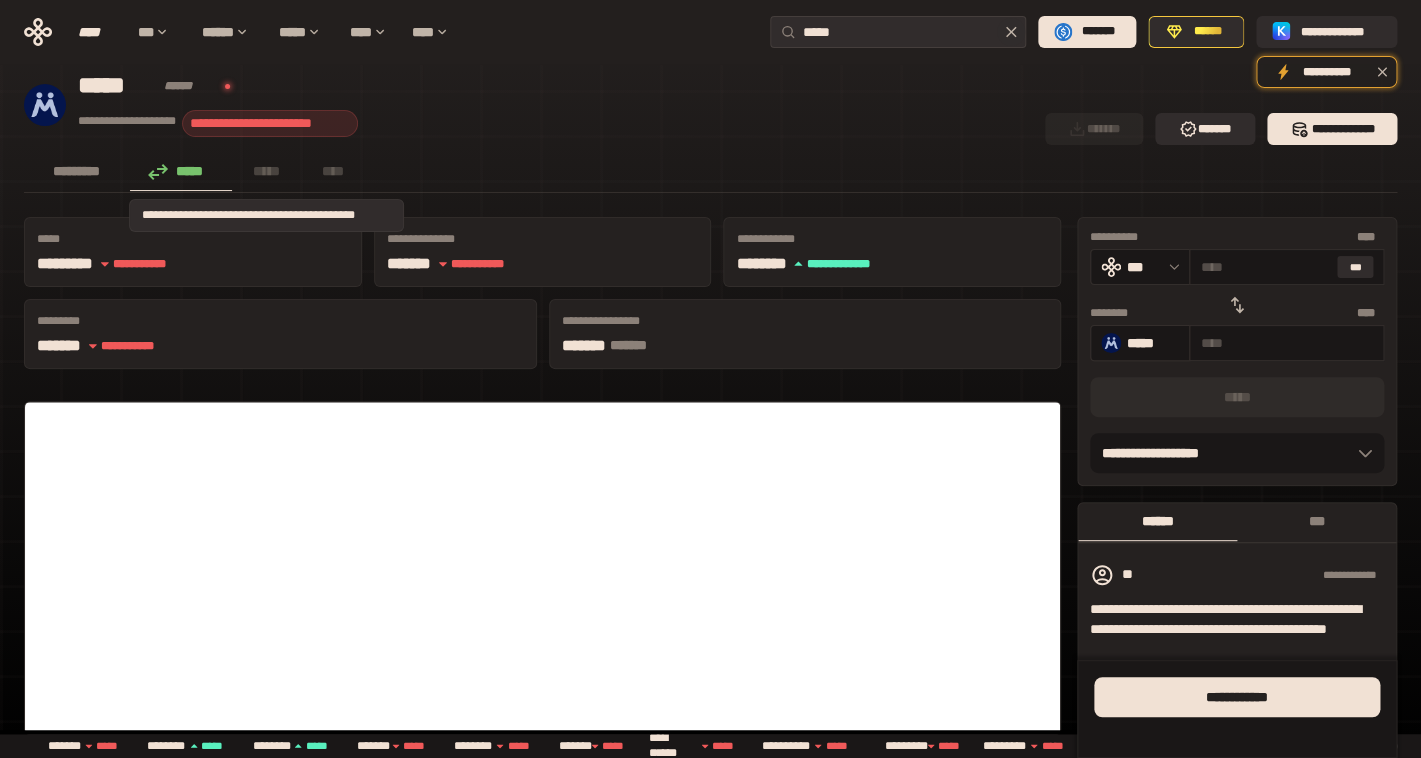 click on "*****" at bounding box center (267, 171) 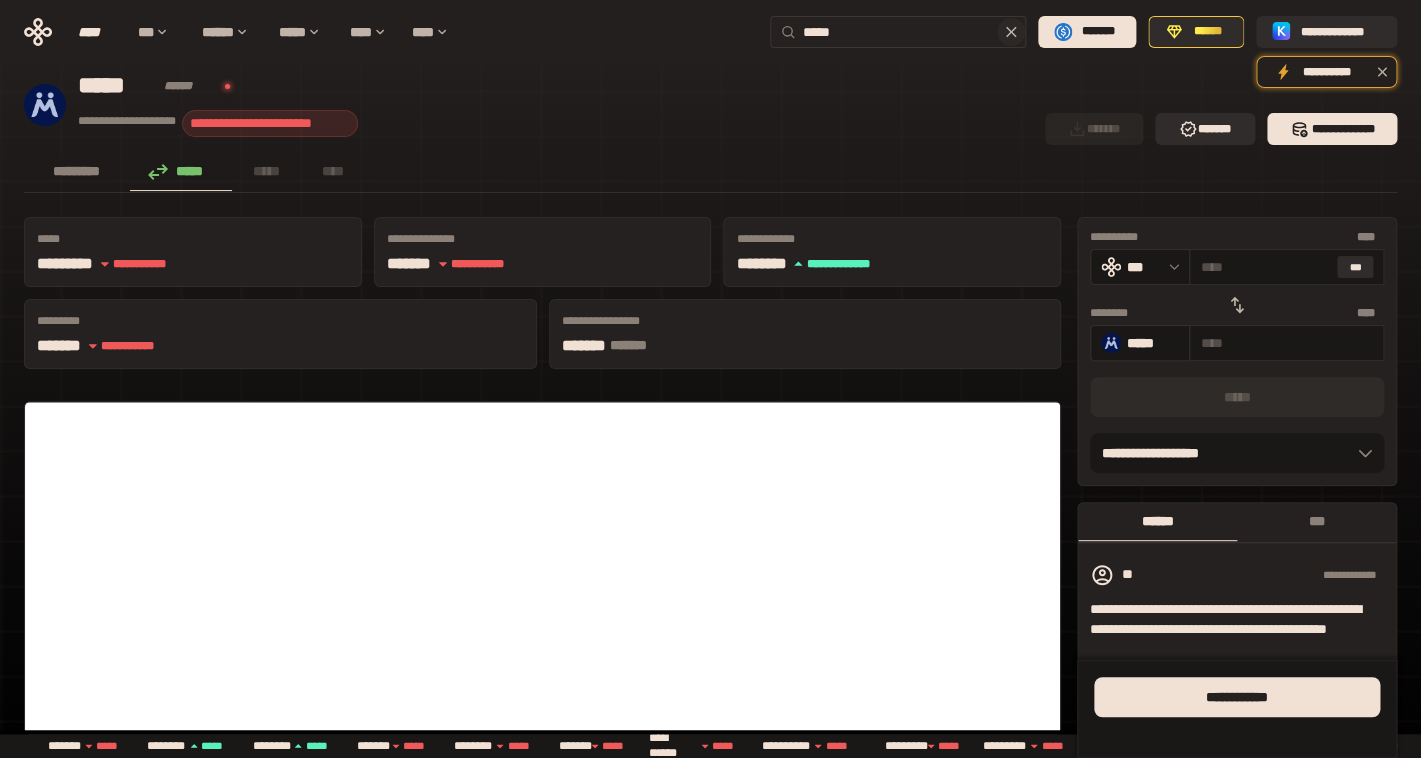 drag, startPoint x: 863, startPoint y: 36, endPoint x: 679, endPoint y: 34, distance: 184.01086 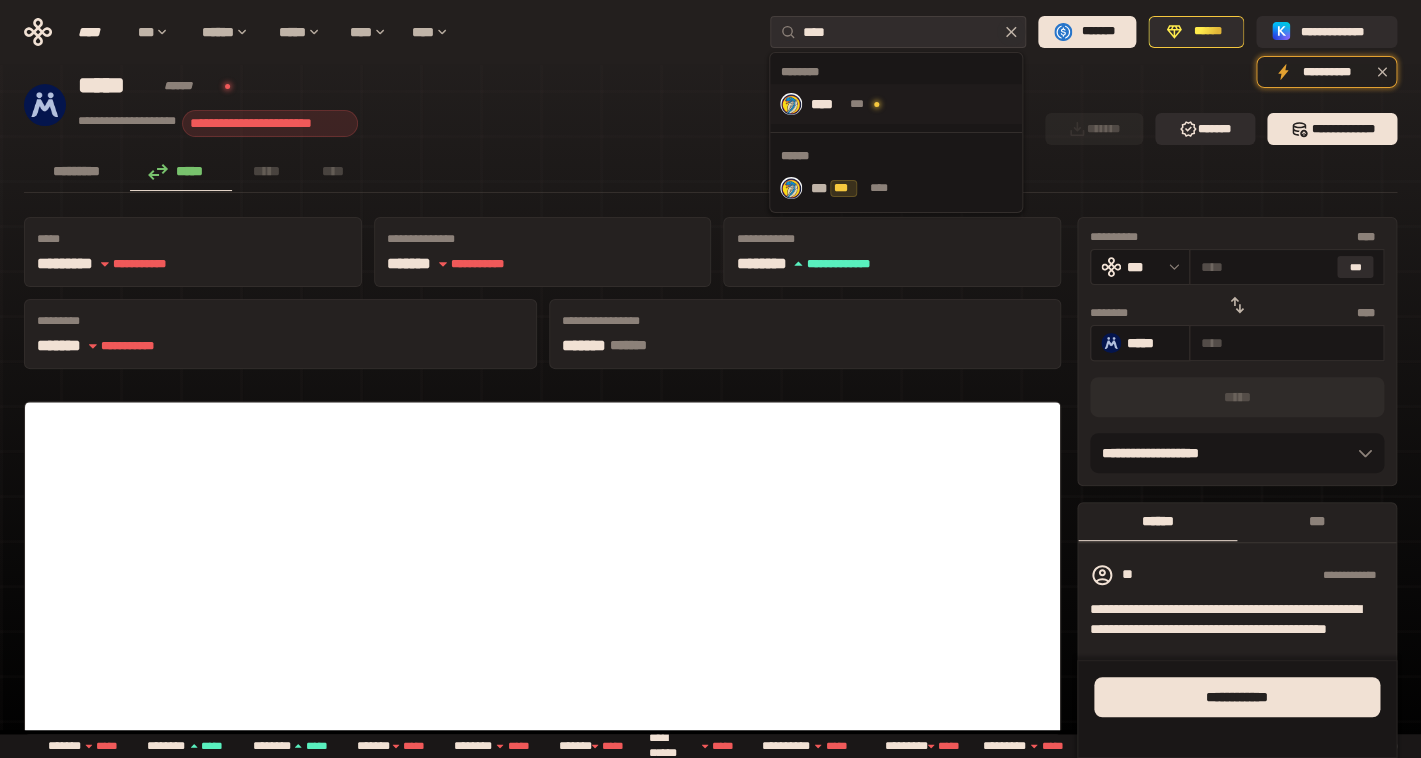 click on "****" at bounding box center [826, 104] 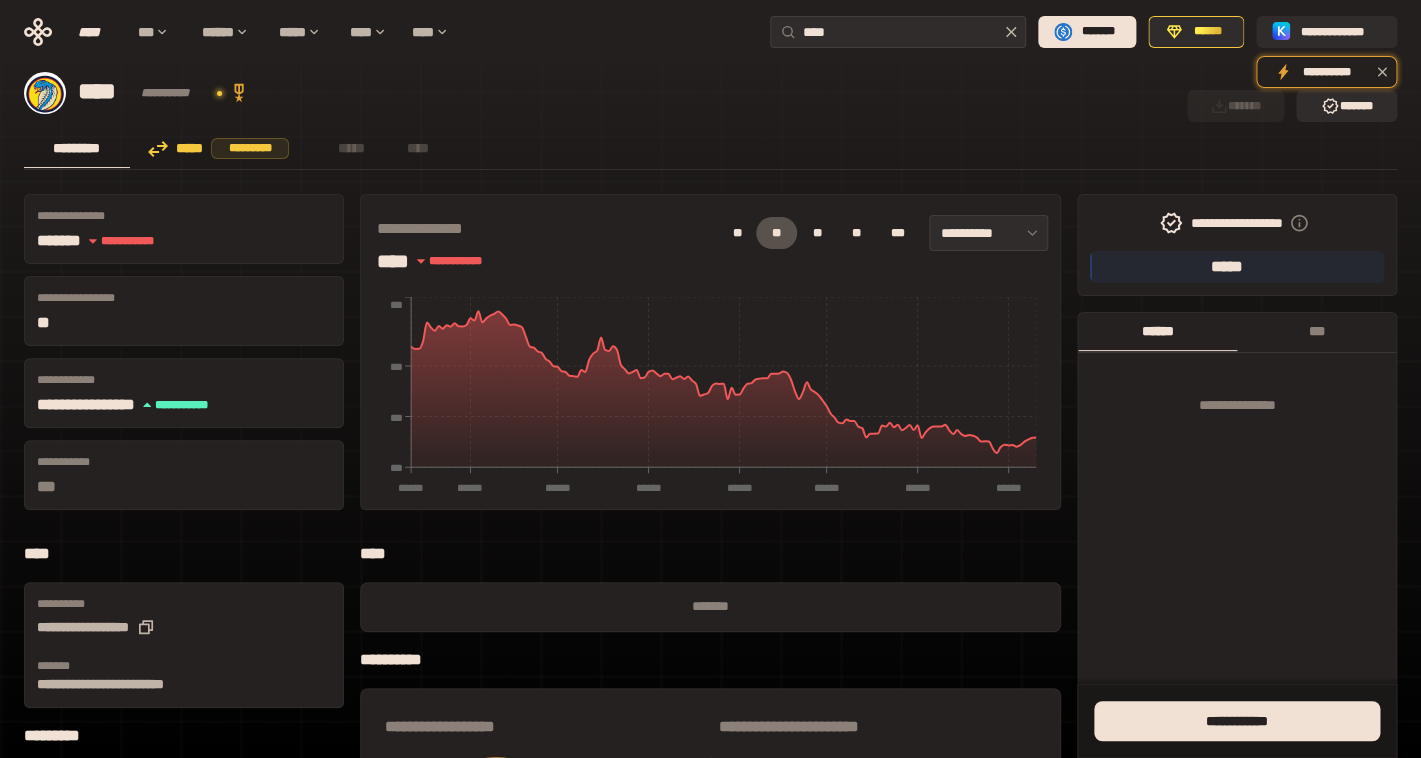 click on "**********" at bounding box center (599, 93) 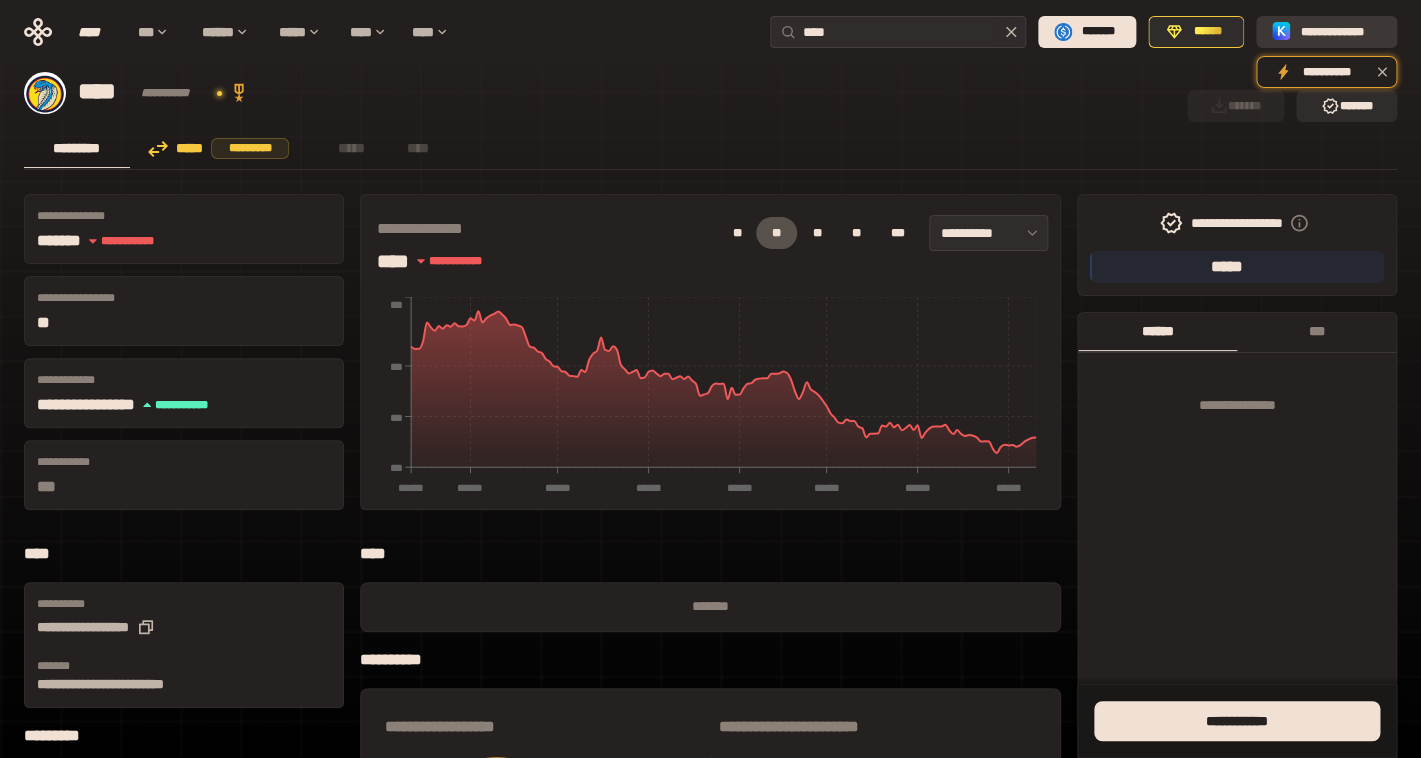 click on "**********" at bounding box center (1340, 32) 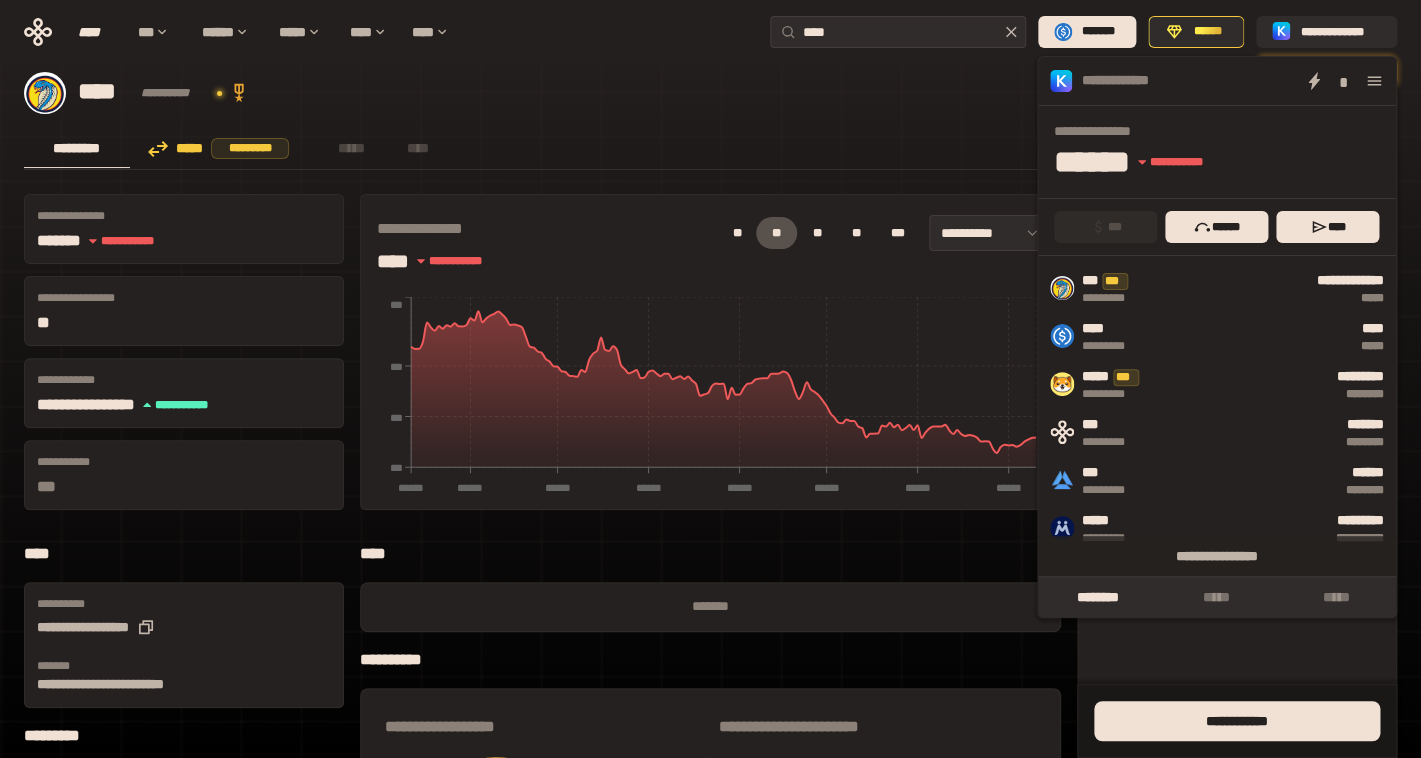 click on "****** **** * *****" at bounding box center (1223, 161) 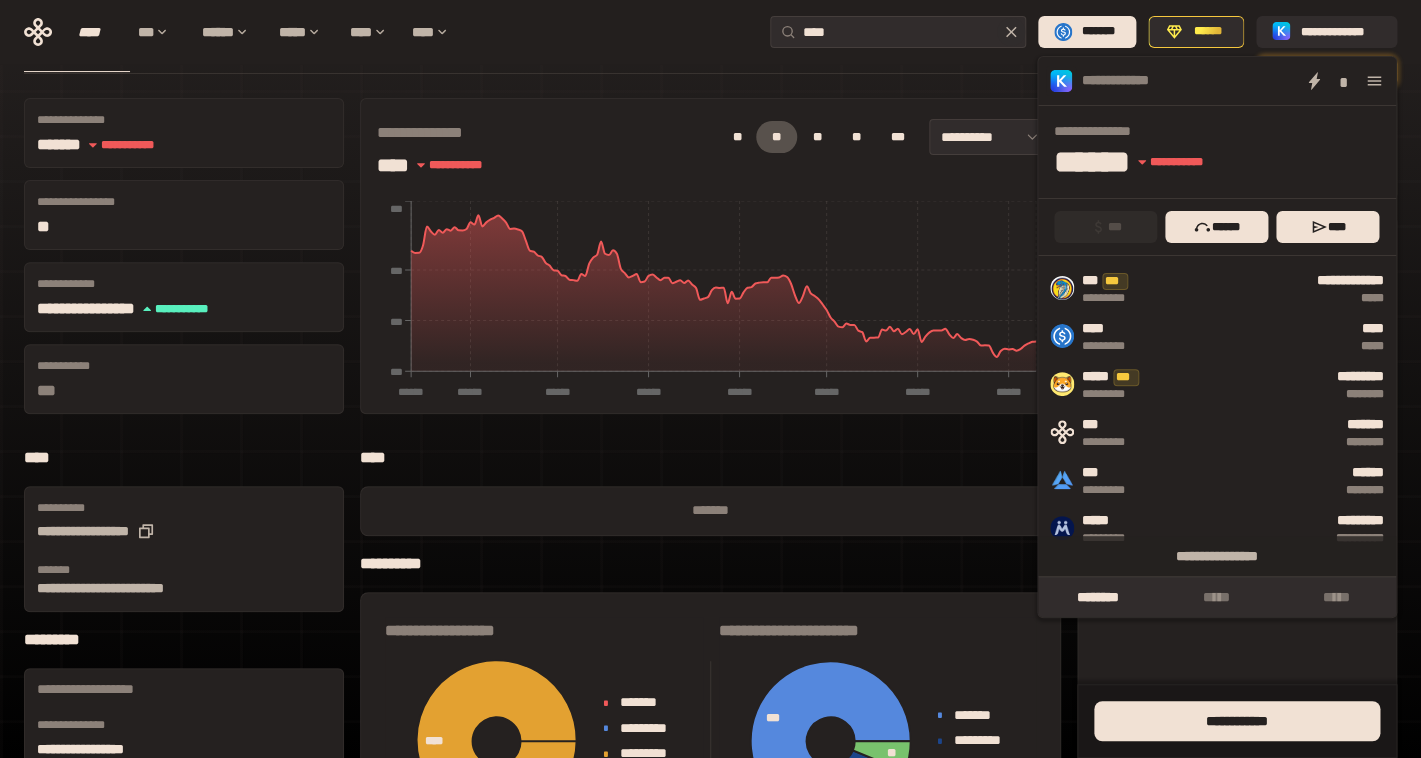 scroll, scrollTop: 144, scrollLeft: 0, axis: vertical 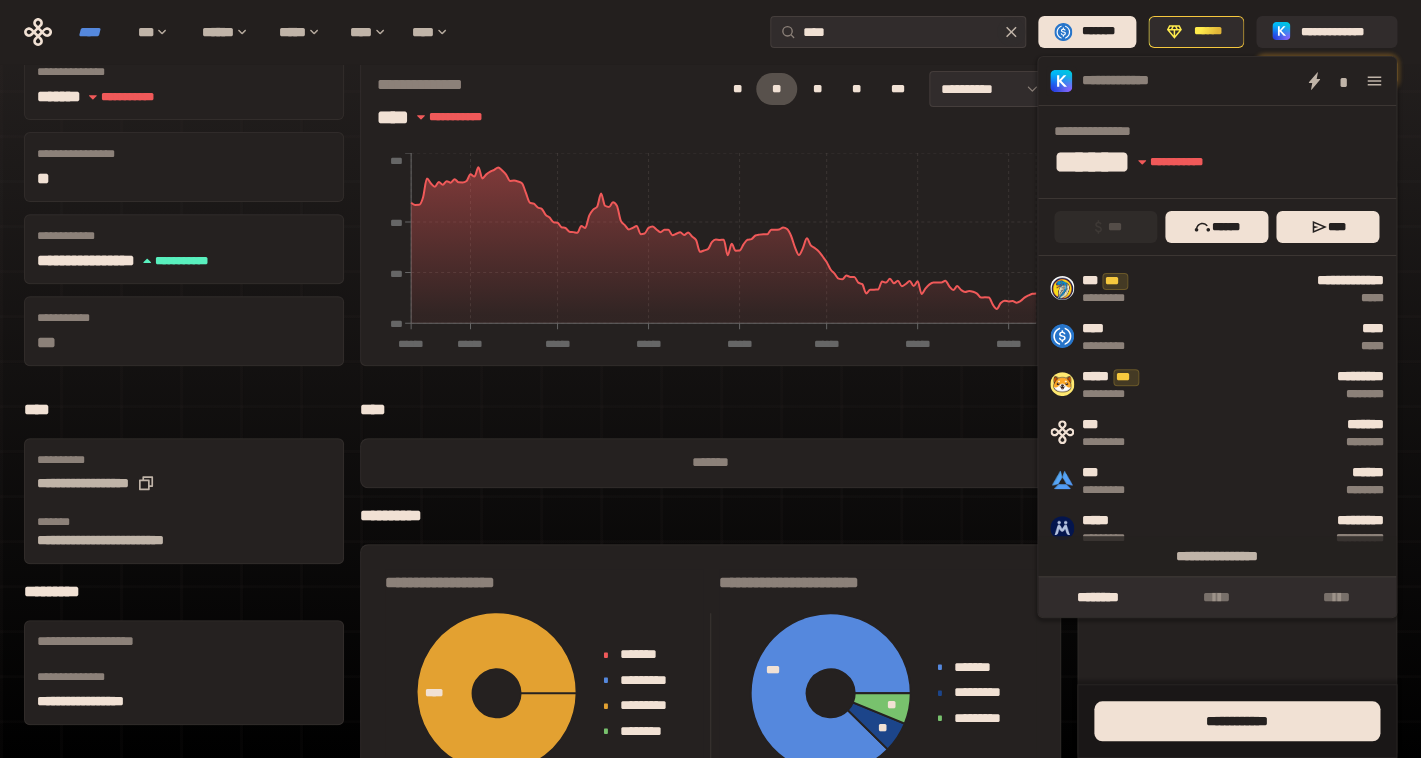 click on "****" at bounding box center (98, 32) 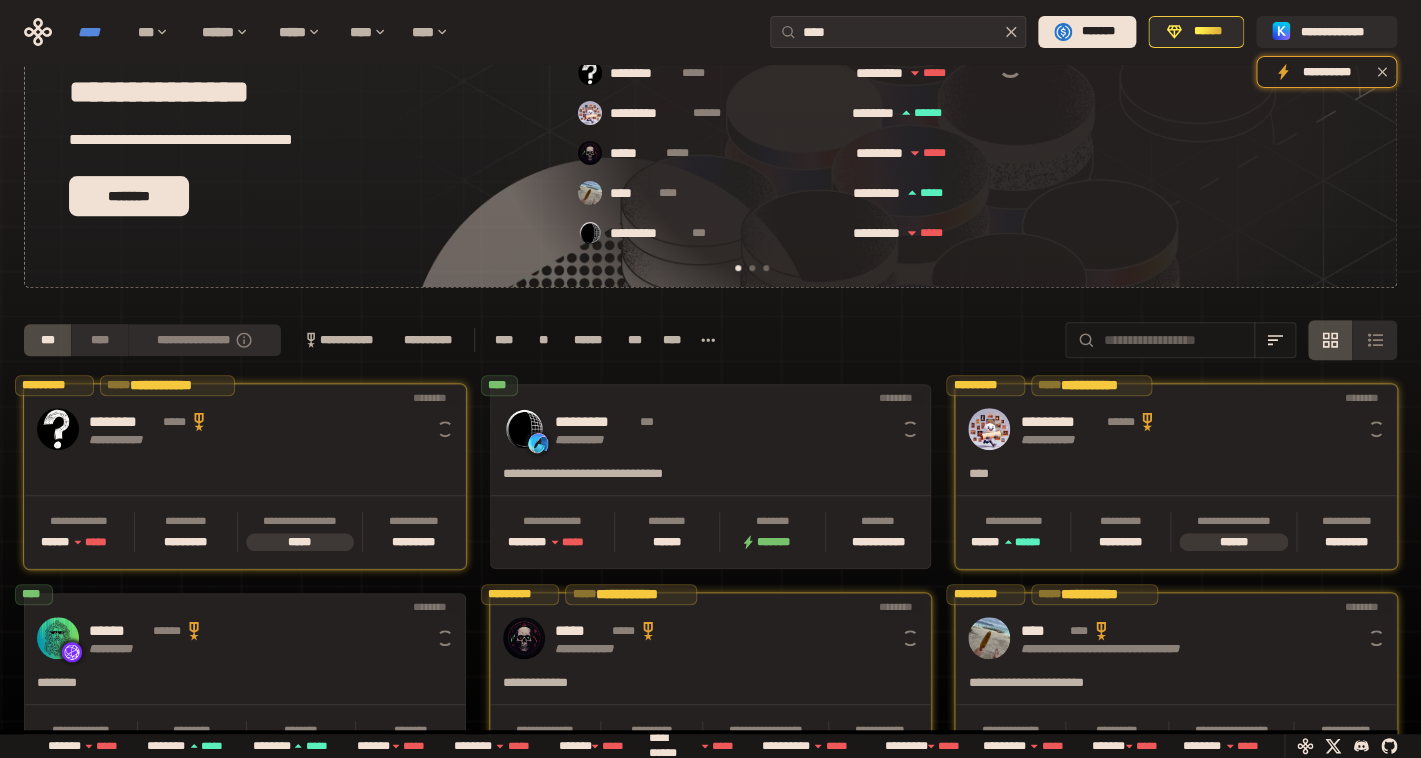 scroll, scrollTop: 0, scrollLeft: 16, axis: horizontal 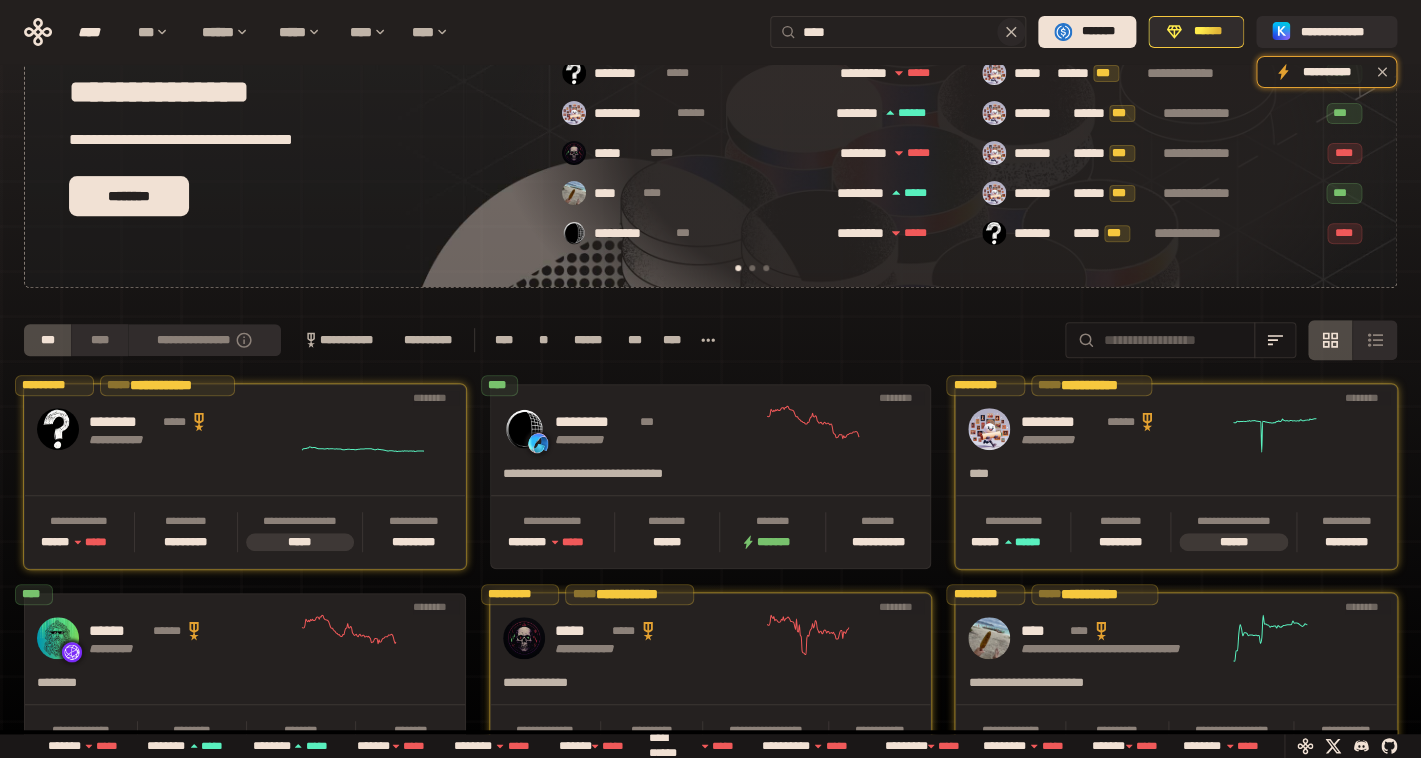 click on "****" at bounding box center (910, 32) 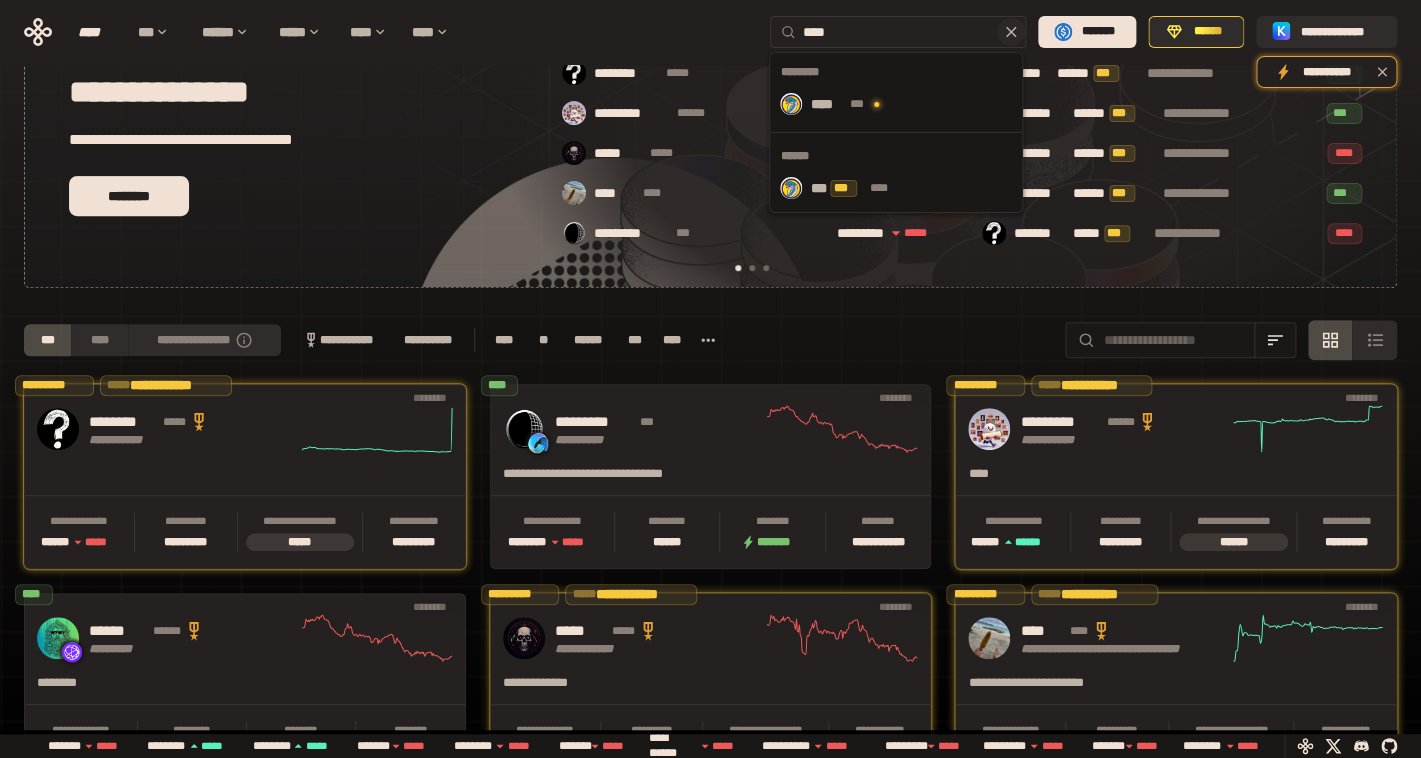 drag, startPoint x: 844, startPoint y: 40, endPoint x: 696, endPoint y: 0, distance: 153.31015 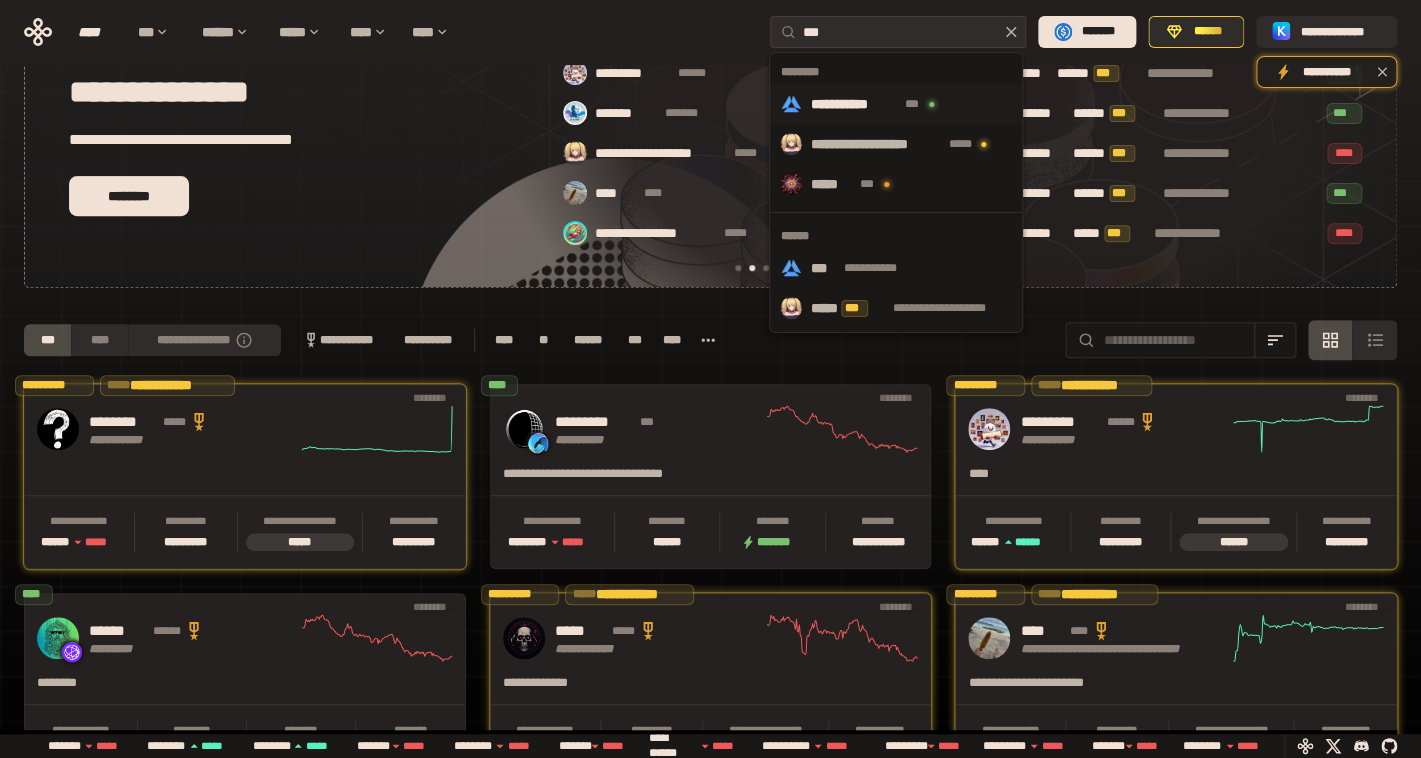 scroll, scrollTop: 0, scrollLeft: 436, axis: horizontal 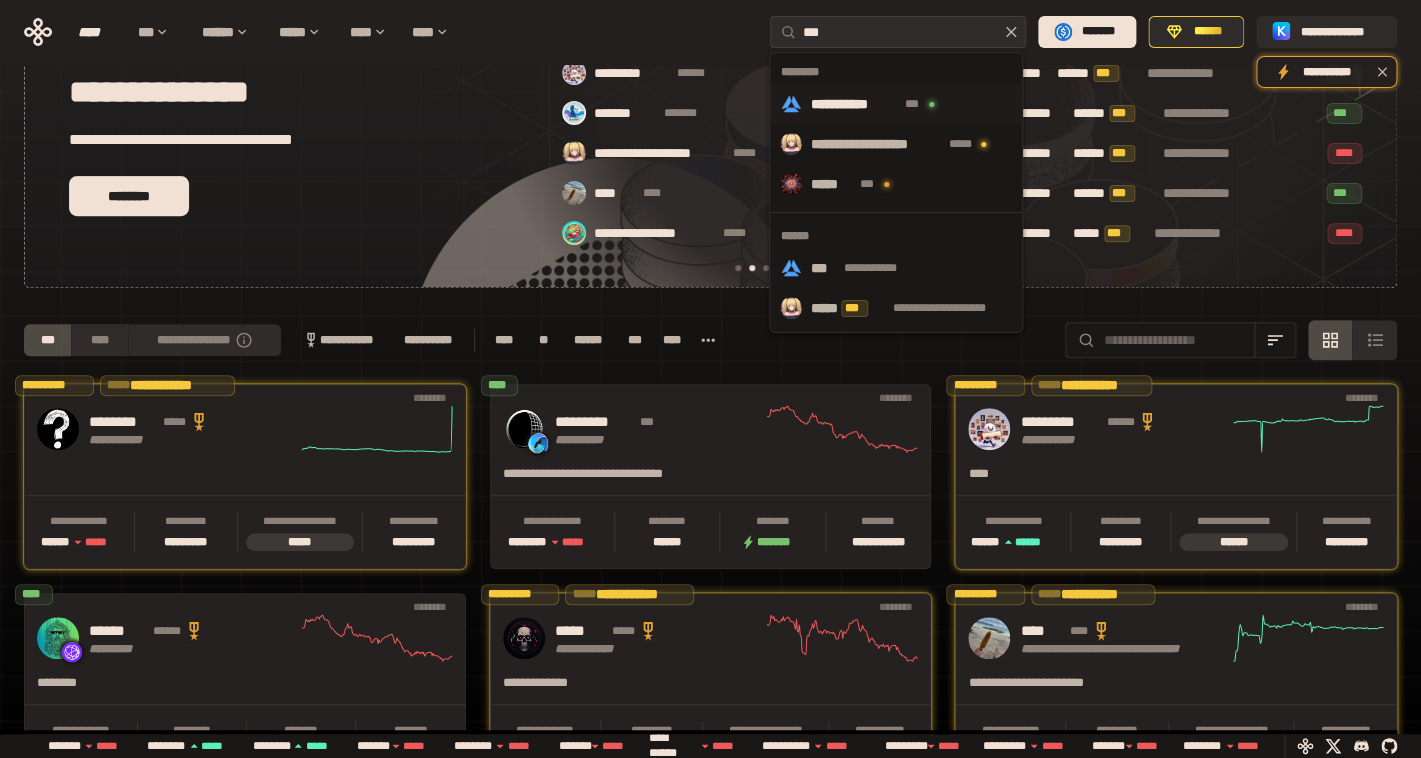 type on "***" 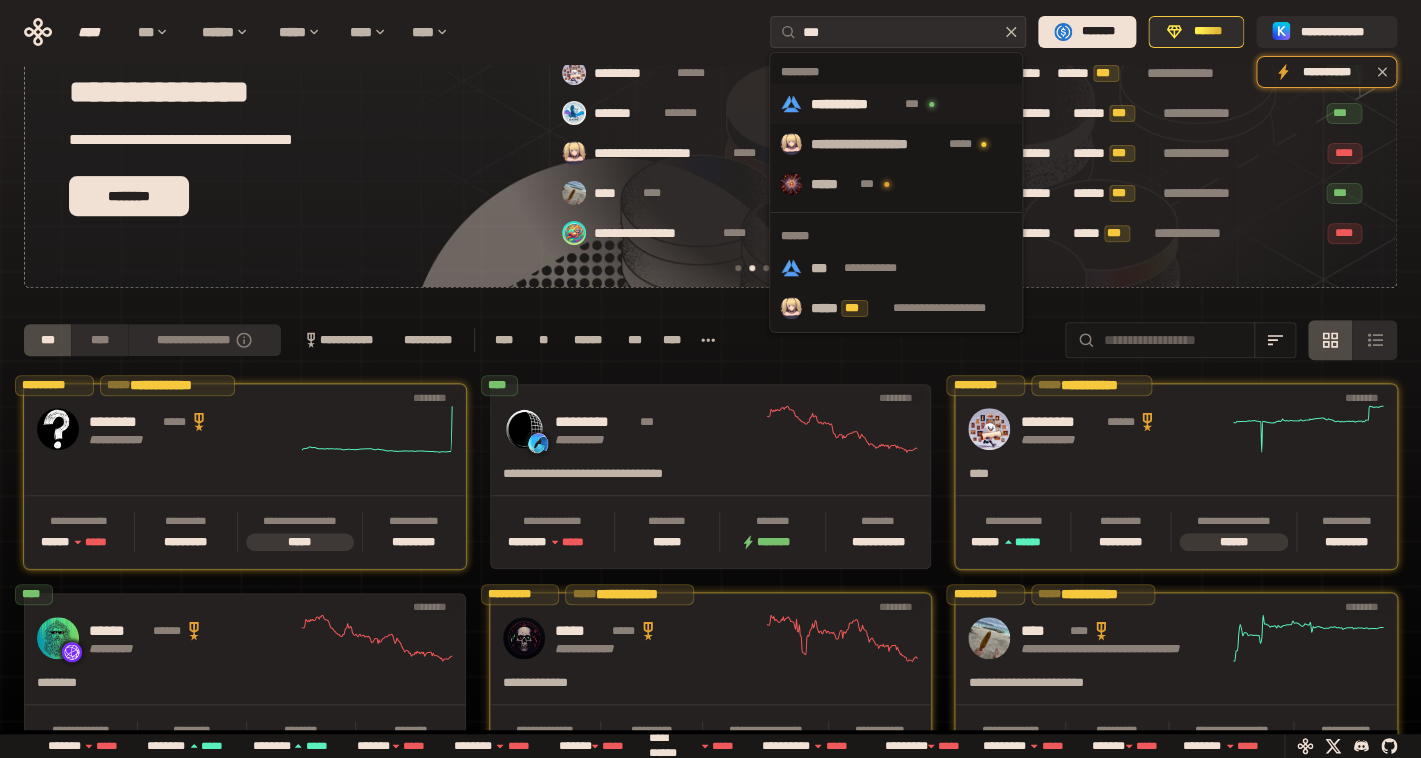 click on "**********" at bounding box center (896, 104) 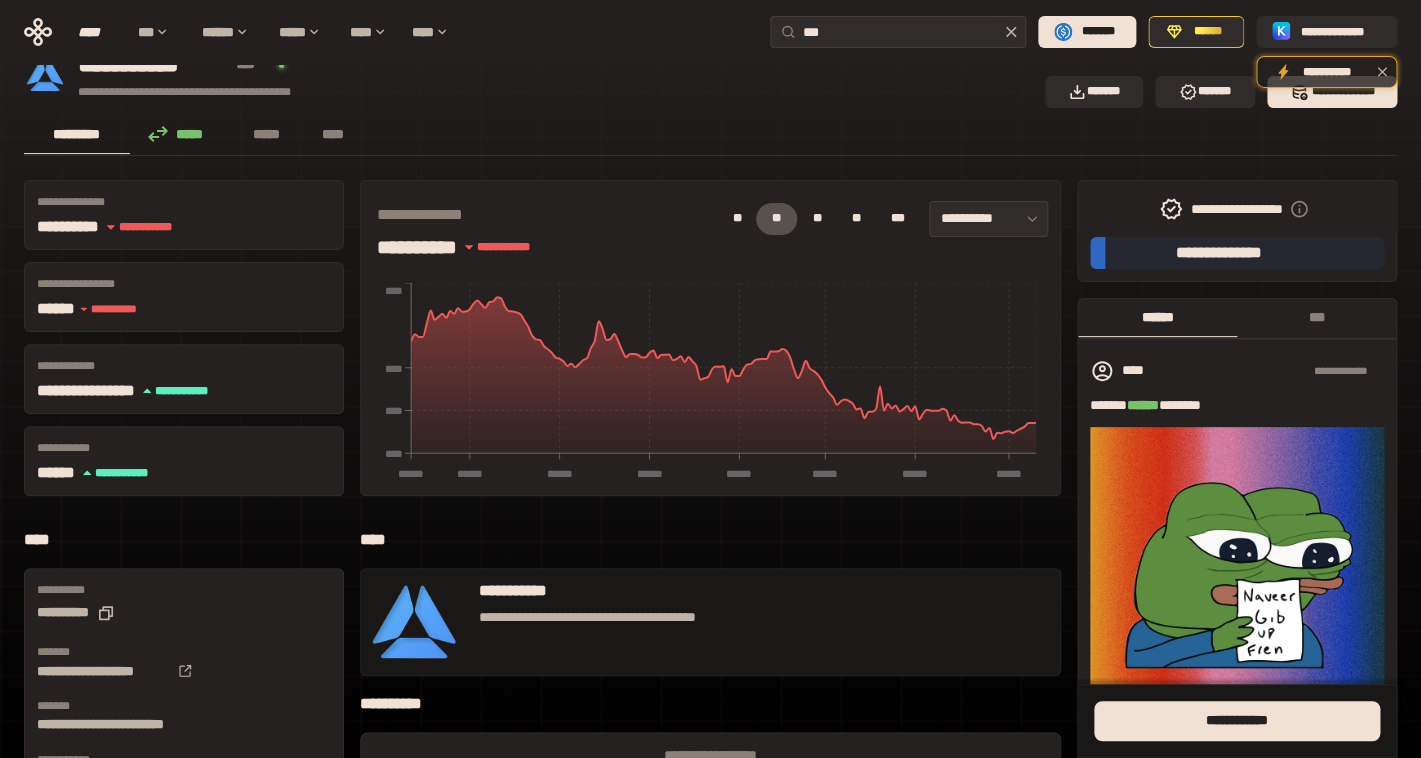 scroll, scrollTop: 0, scrollLeft: 0, axis: both 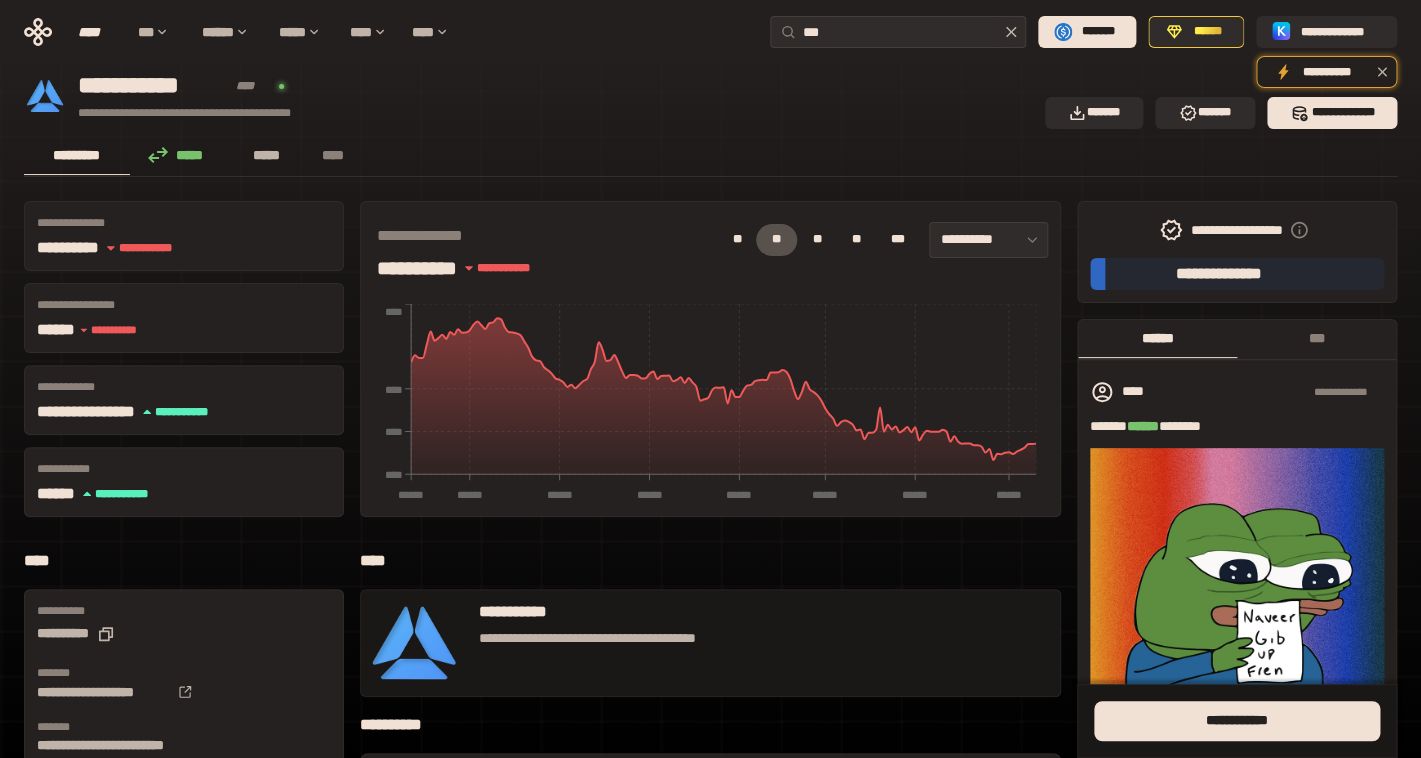 click on "*****" at bounding box center [267, 155] 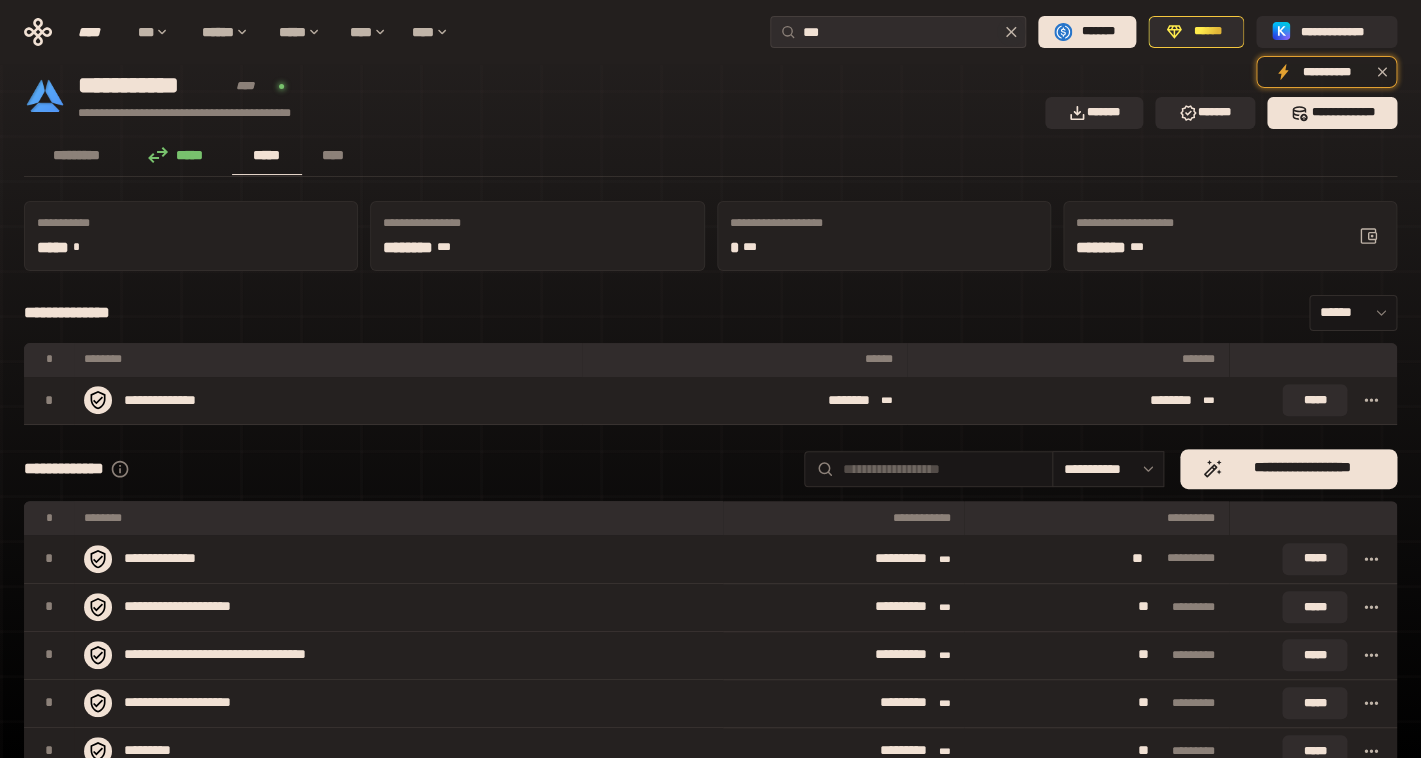 click on "**********" at bounding box center (710, 672) 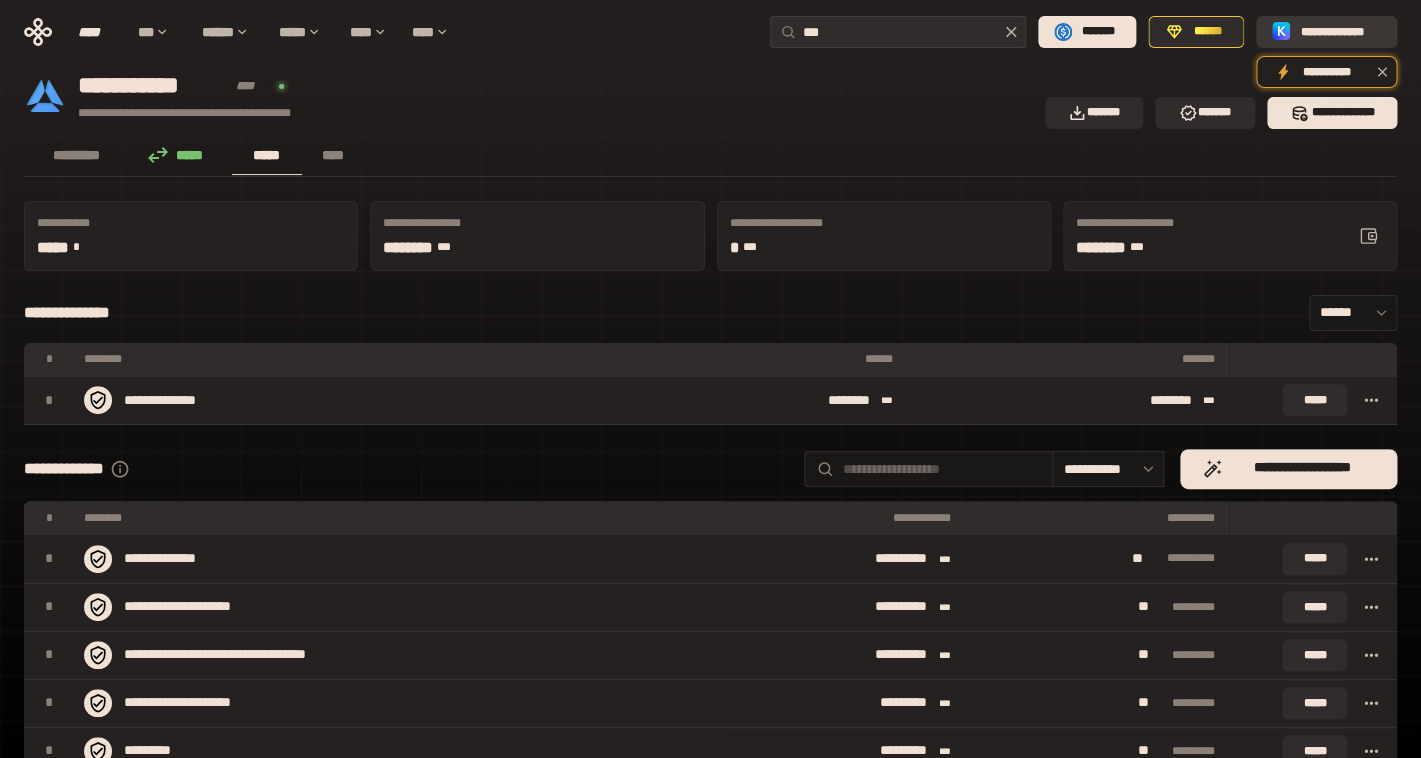 click on "**********" at bounding box center (1340, 32) 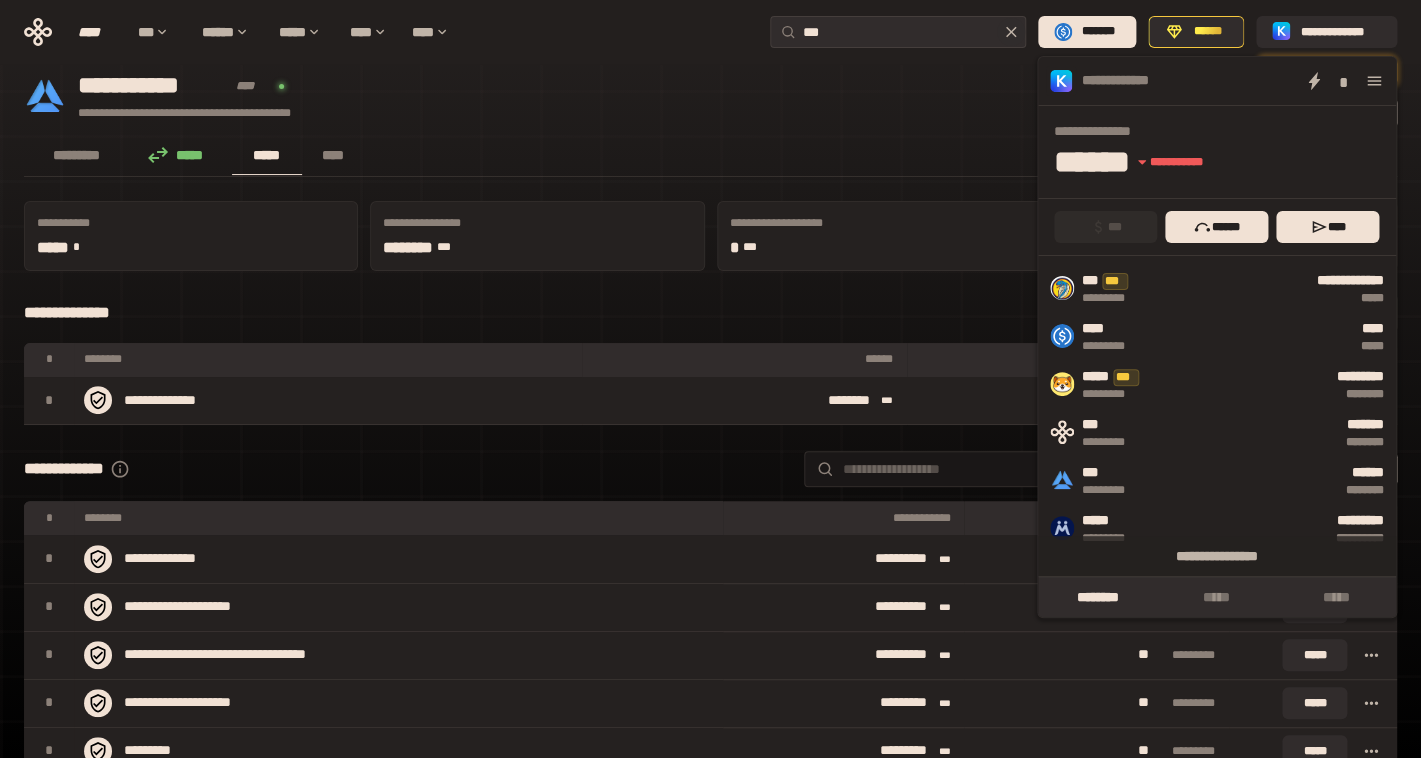 click 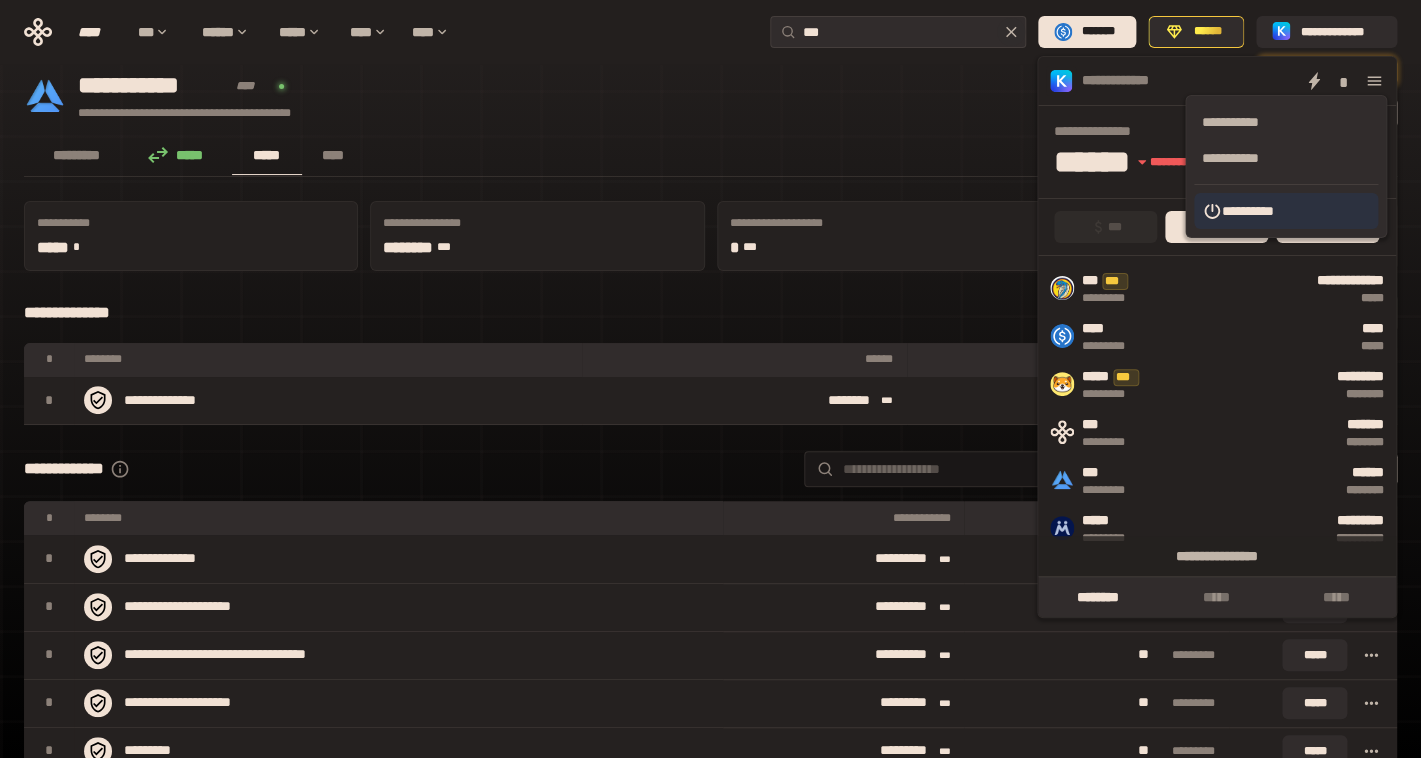 click on "**********" at bounding box center [1286, 211] 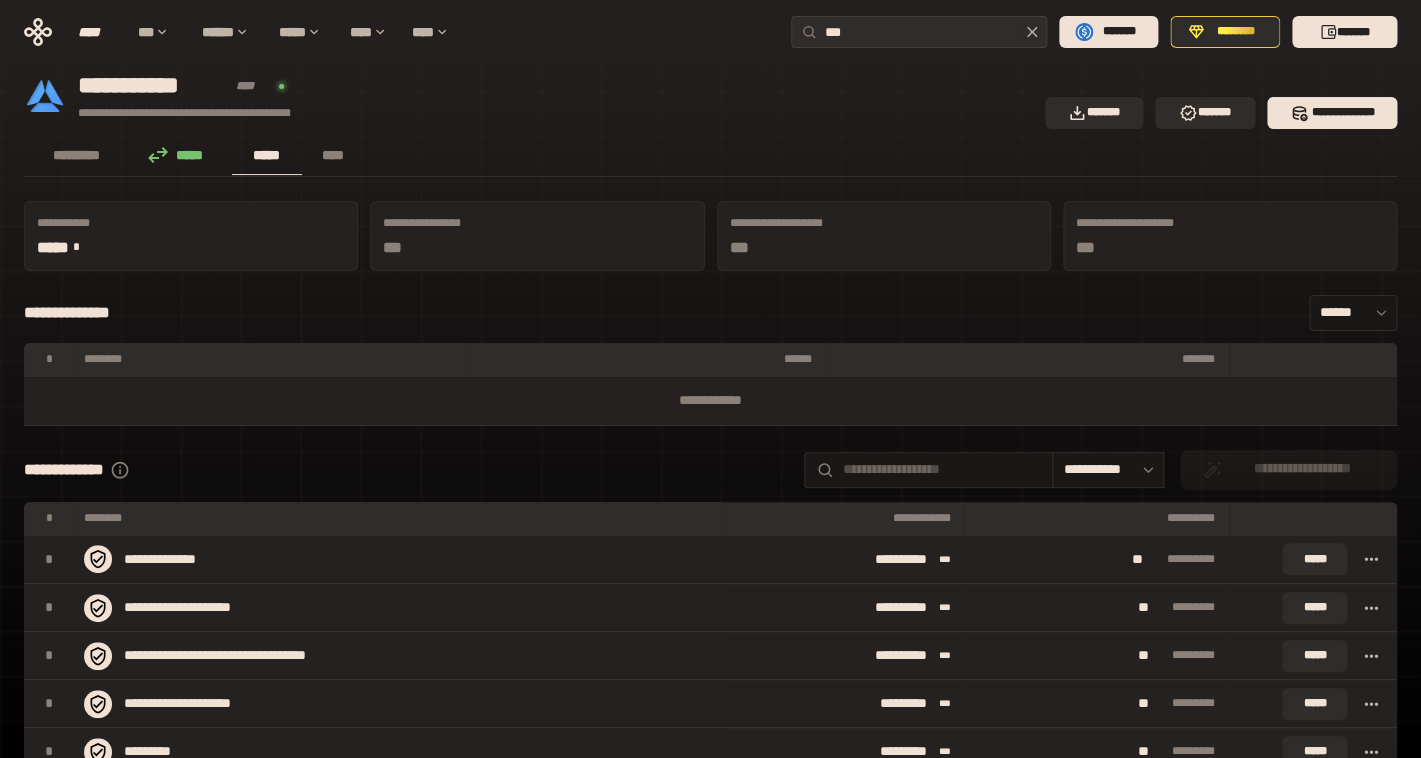 click on "**********" at bounding box center (528, 96) 